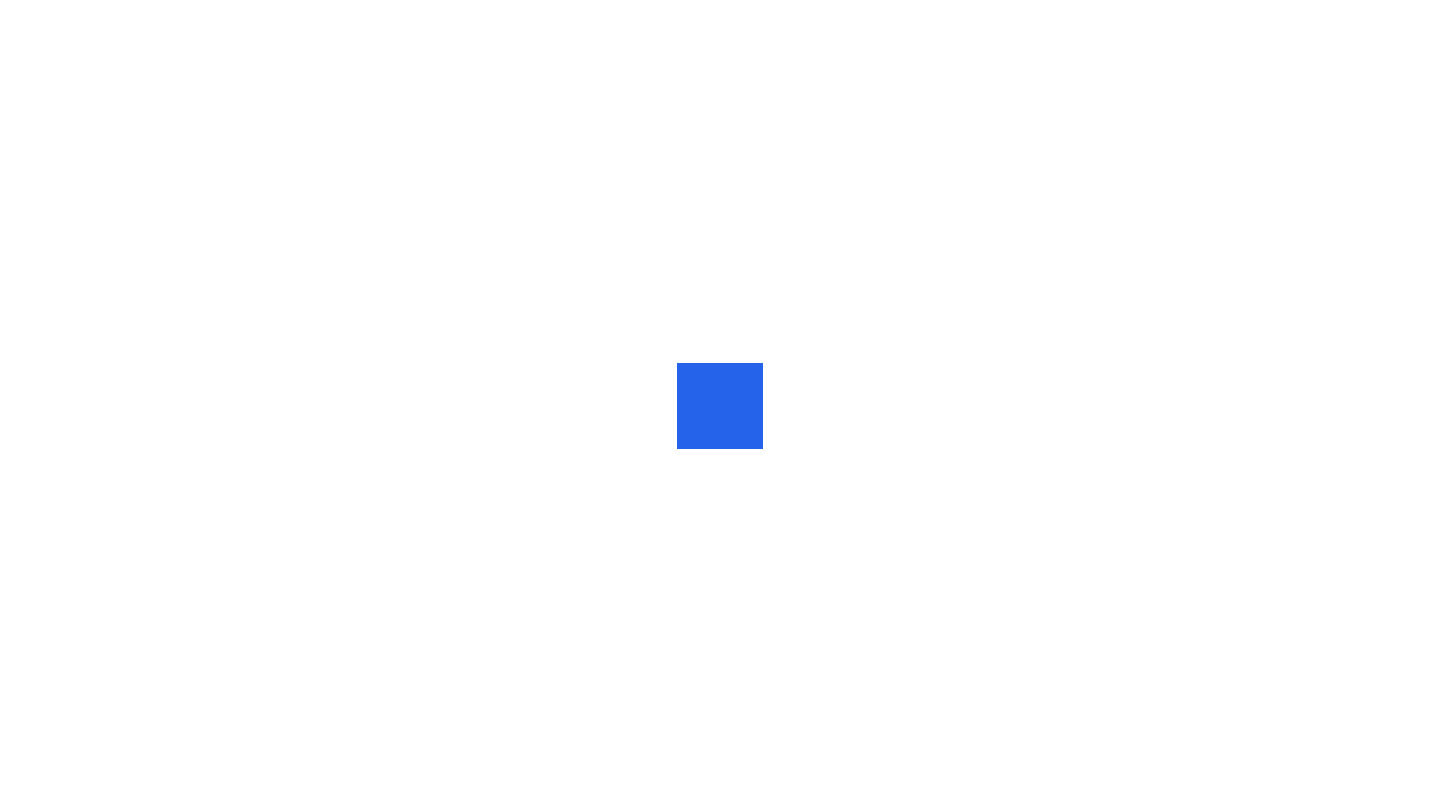 scroll, scrollTop: 0, scrollLeft: 0, axis: both 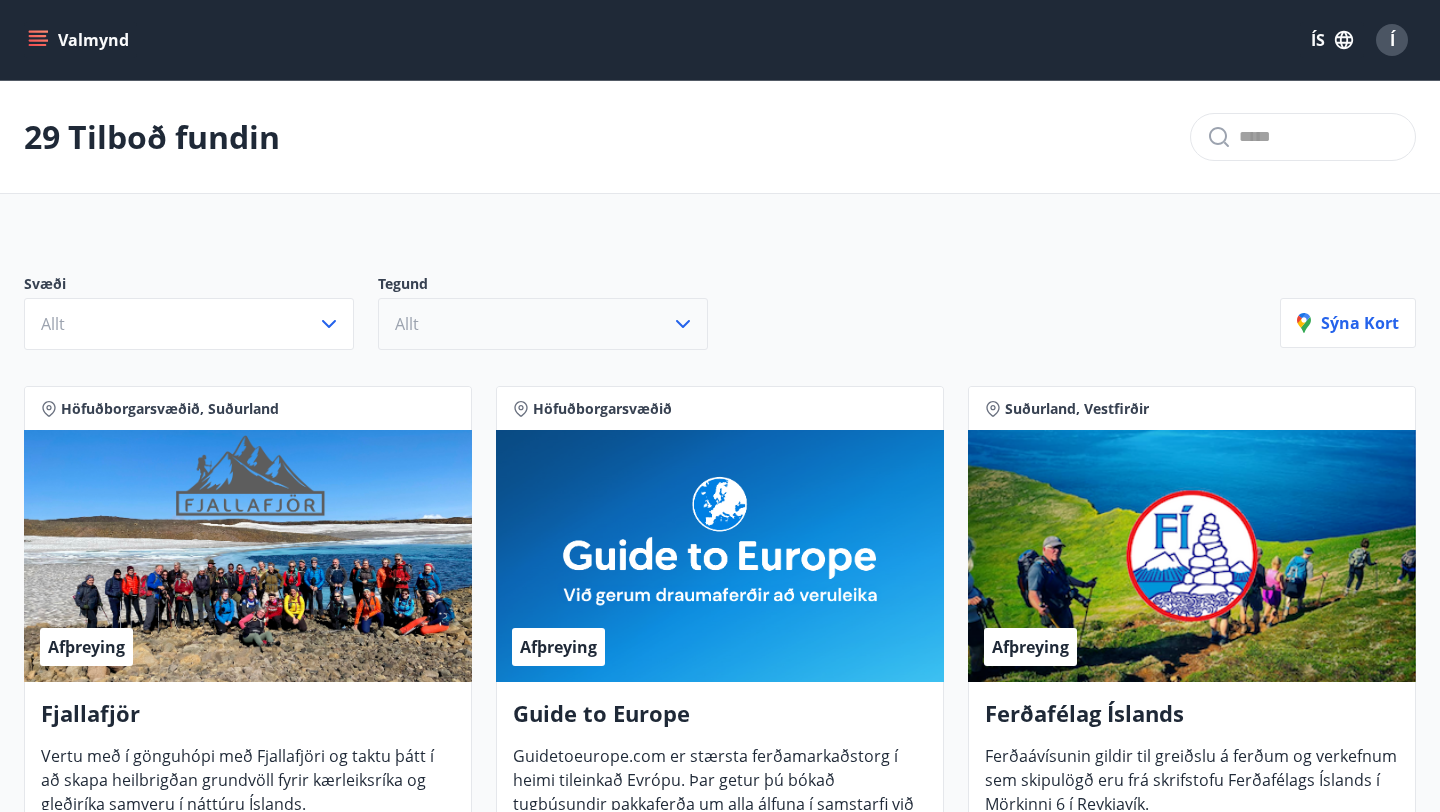 click on "Allt" at bounding box center [543, 324] 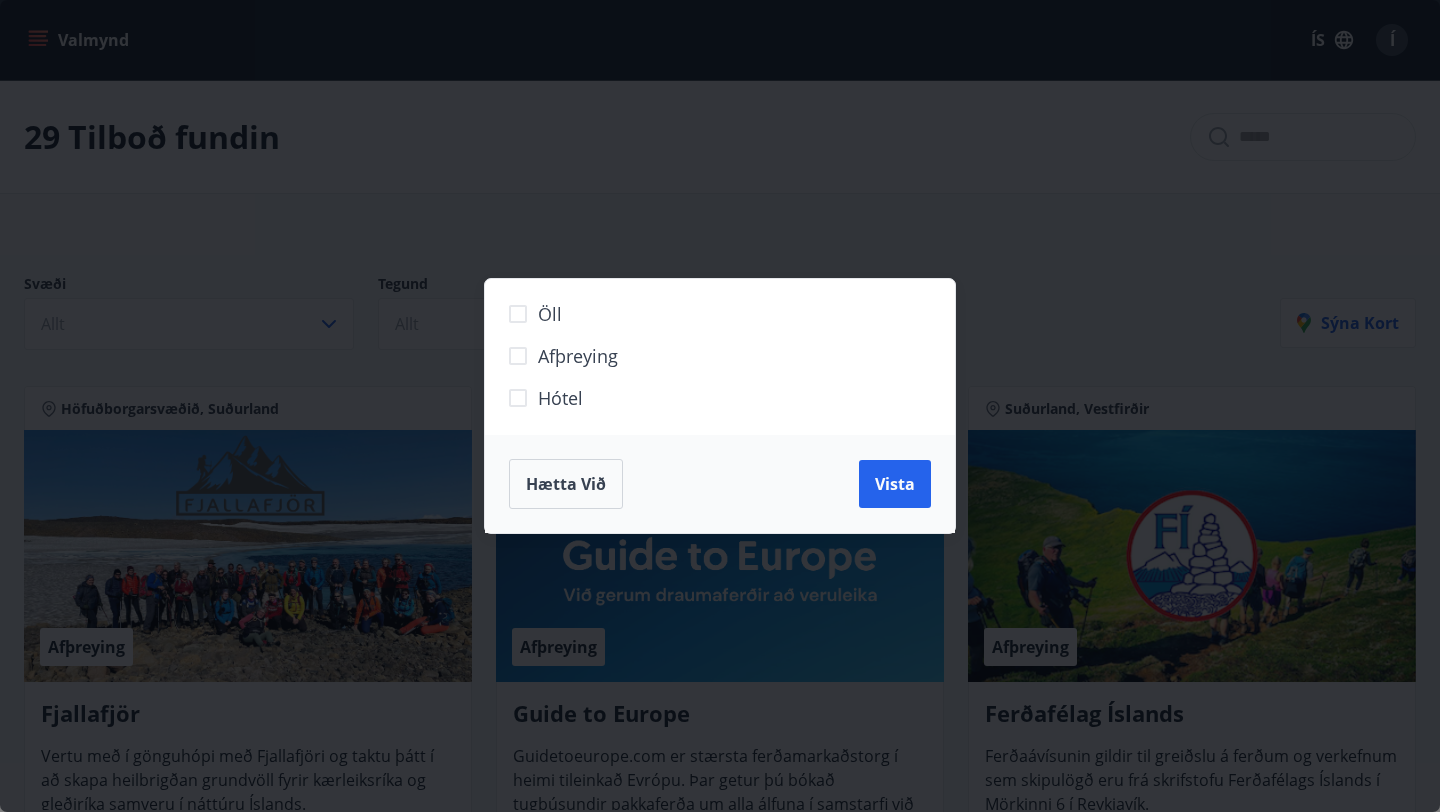 click on "Hótel" at bounding box center (560, 398) 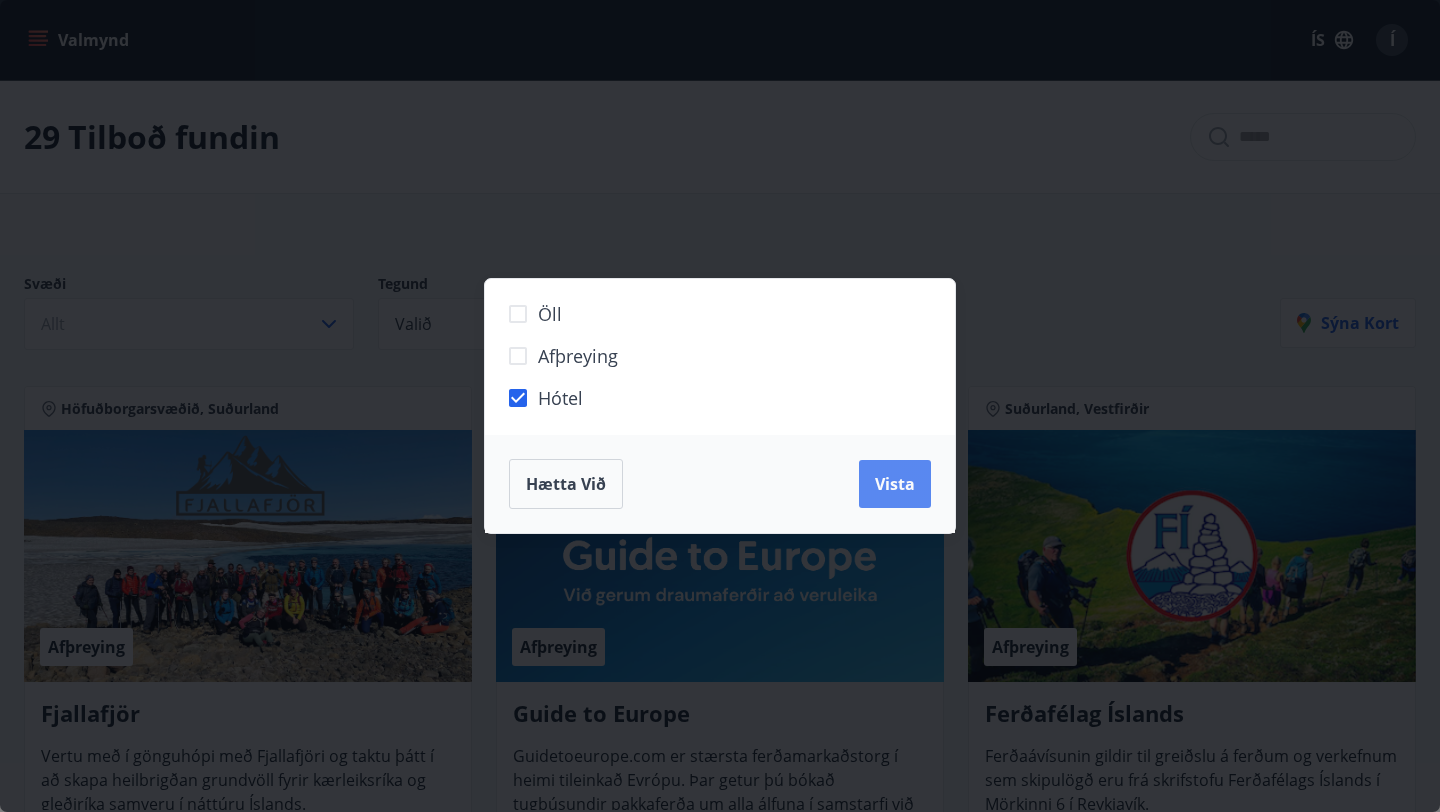 click on "Vista" at bounding box center (895, 484) 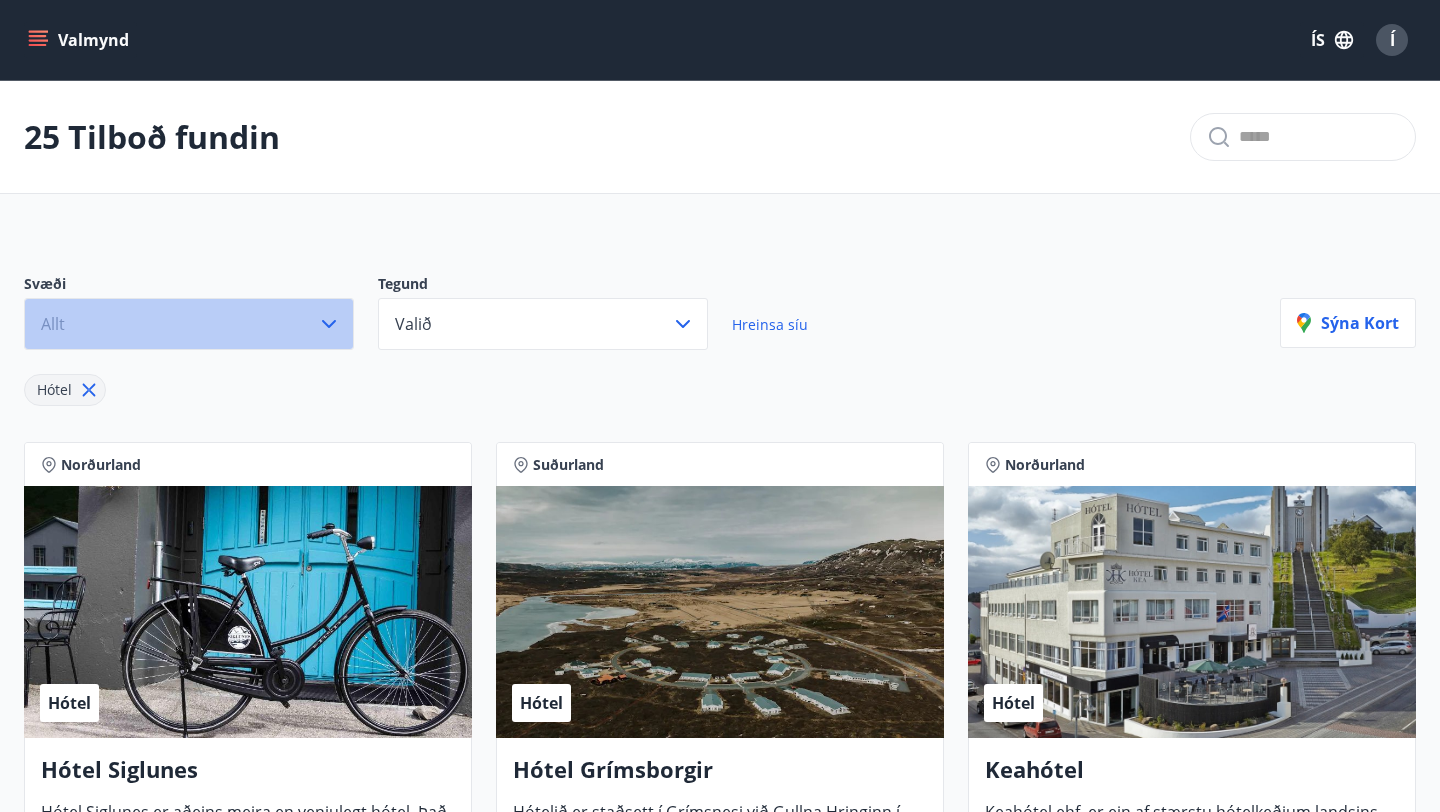 click on "Allt" at bounding box center [189, 324] 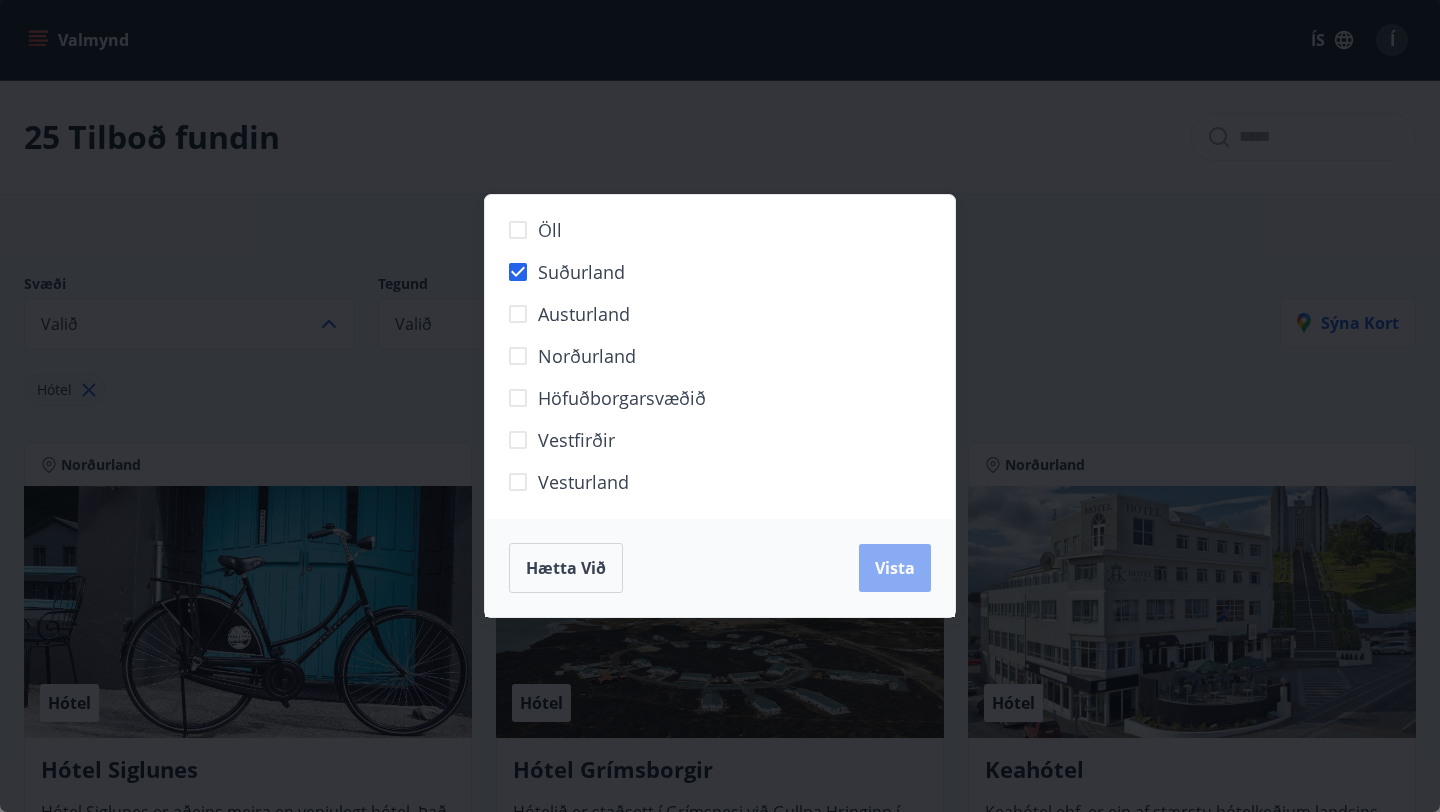 click on "Vista" at bounding box center [895, 568] 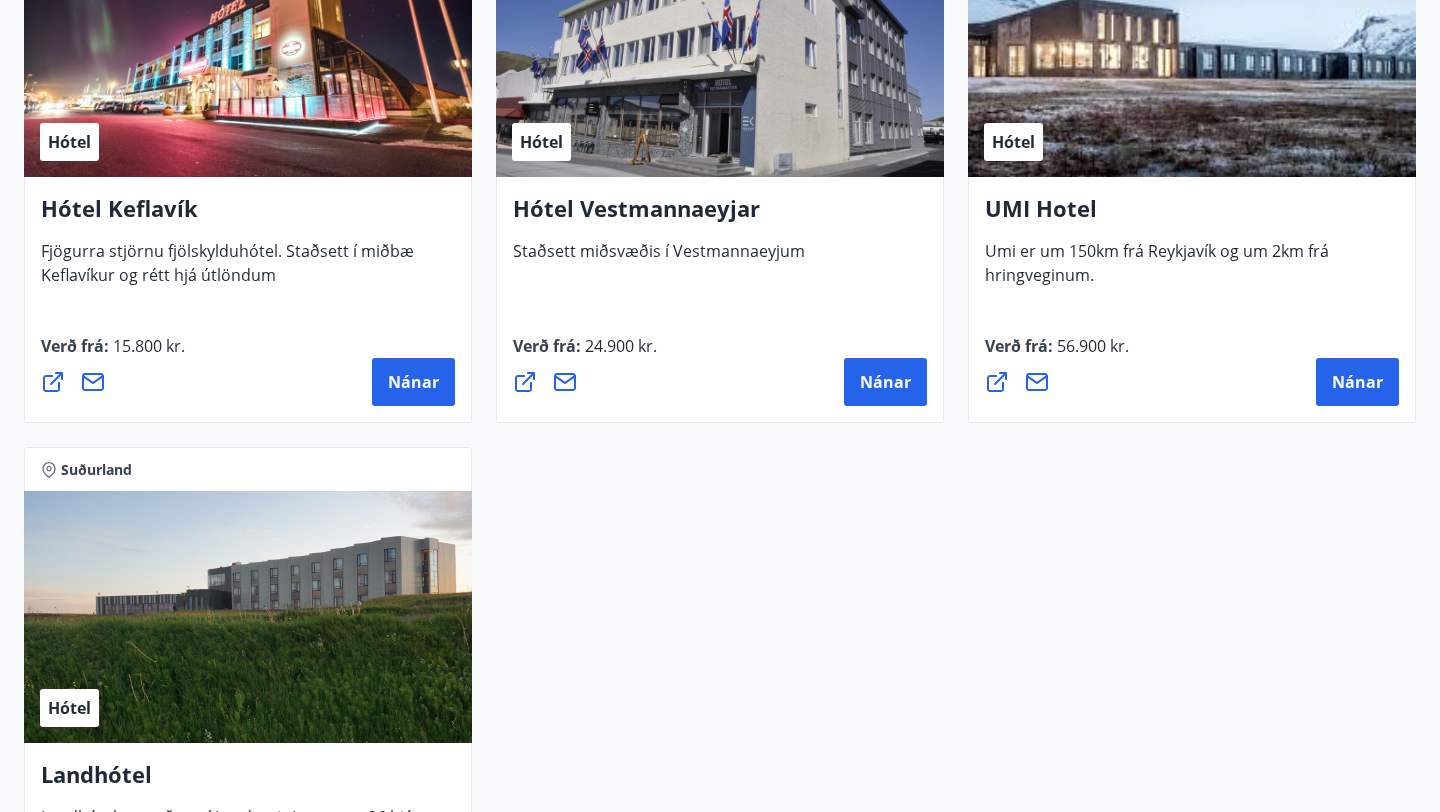 scroll, scrollTop: 1116, scrollLeft: 0, axis: vertical 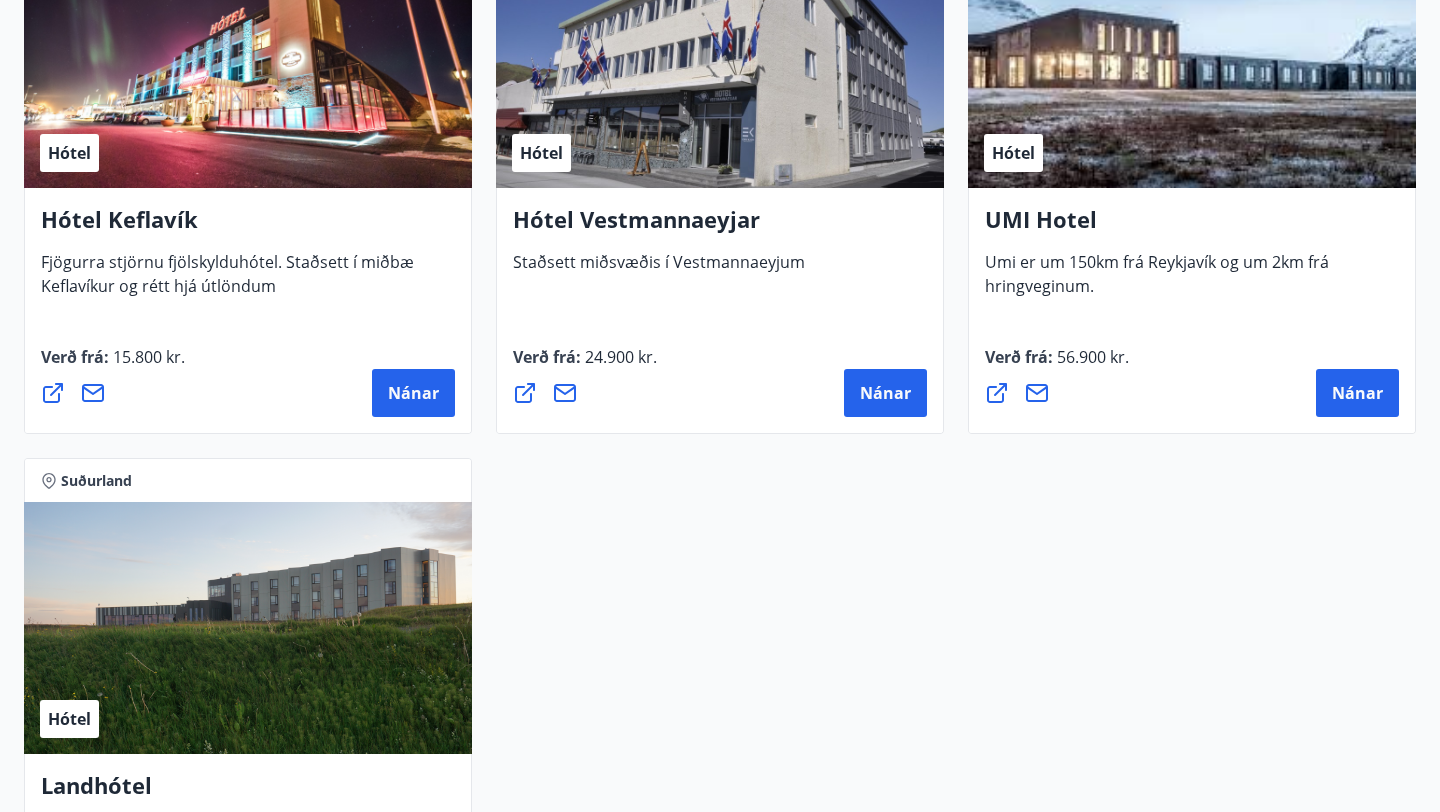 click on "Hótel Vestmannaeyjar" at bounding box center [720, 227] 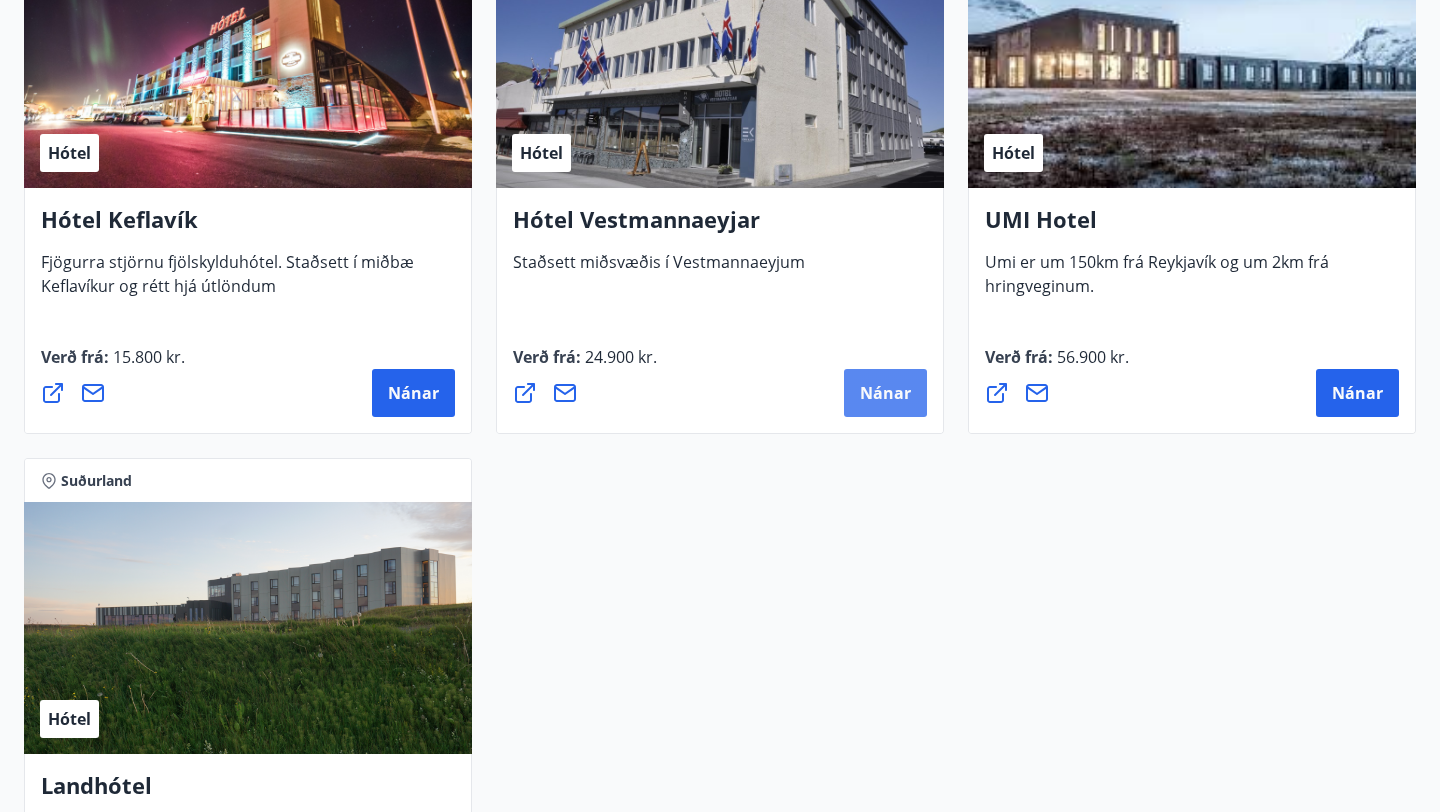 click on "Nánar" at bounding box center (885, 393) 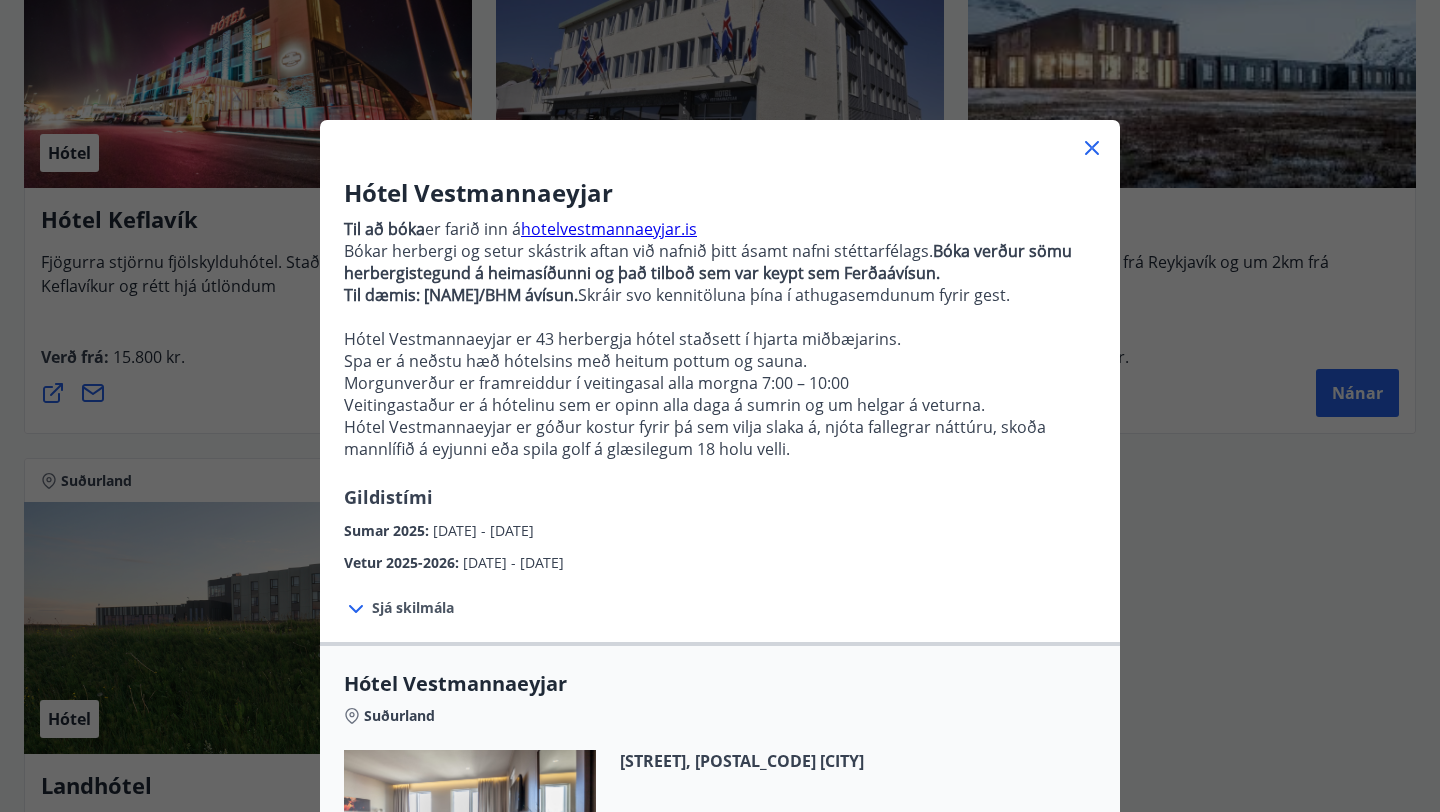 scroll, scrollTop: 0, scrollLeft: 0, axis: both 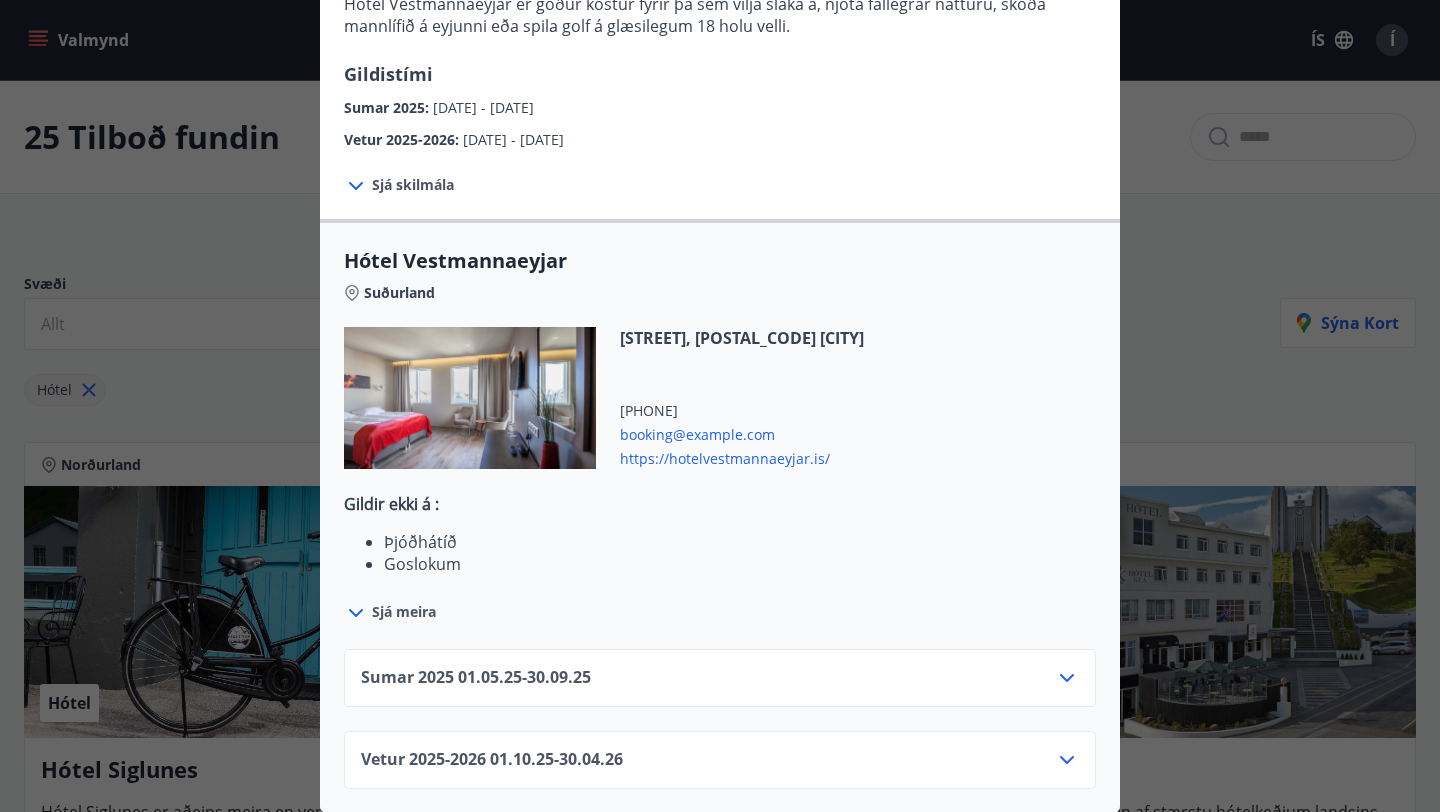 click on "Sumar 2025   01.05.25  -  30.09.25" at bounding box center (720, 678) 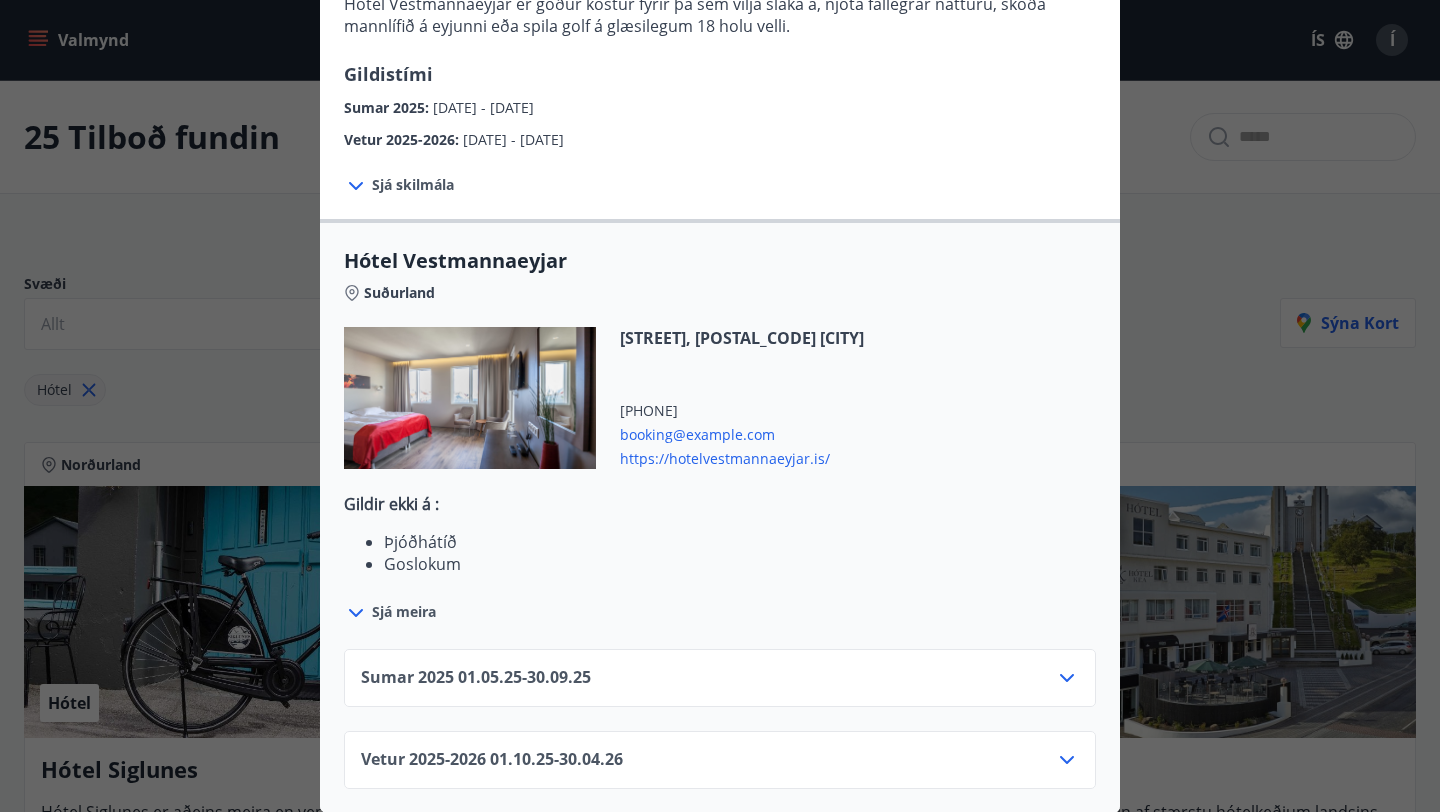 click 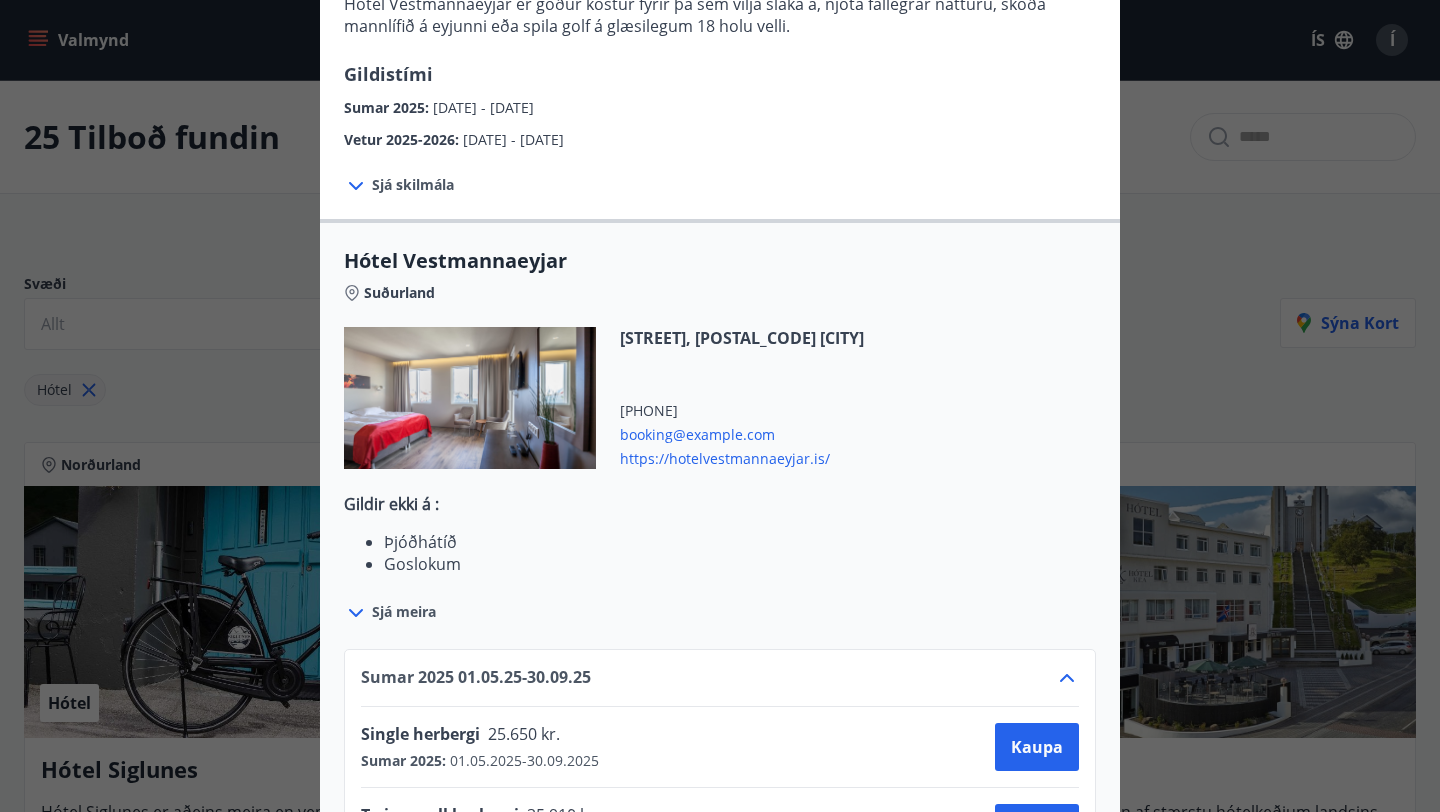 scroll, scrollTop: 666, scrollLeft: 0, axis: vertical 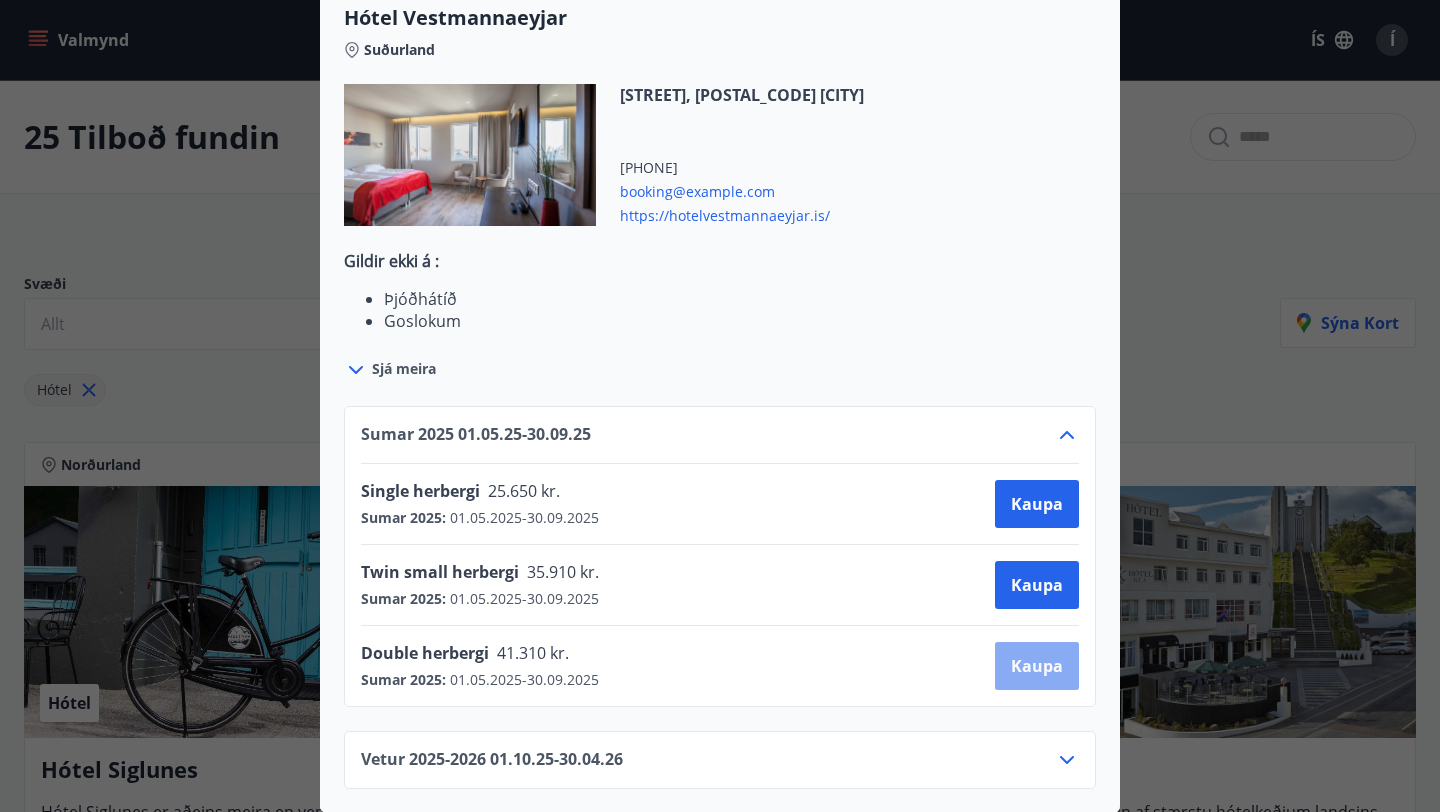 click on "Kaupa" at bounding box center [1037, 666] 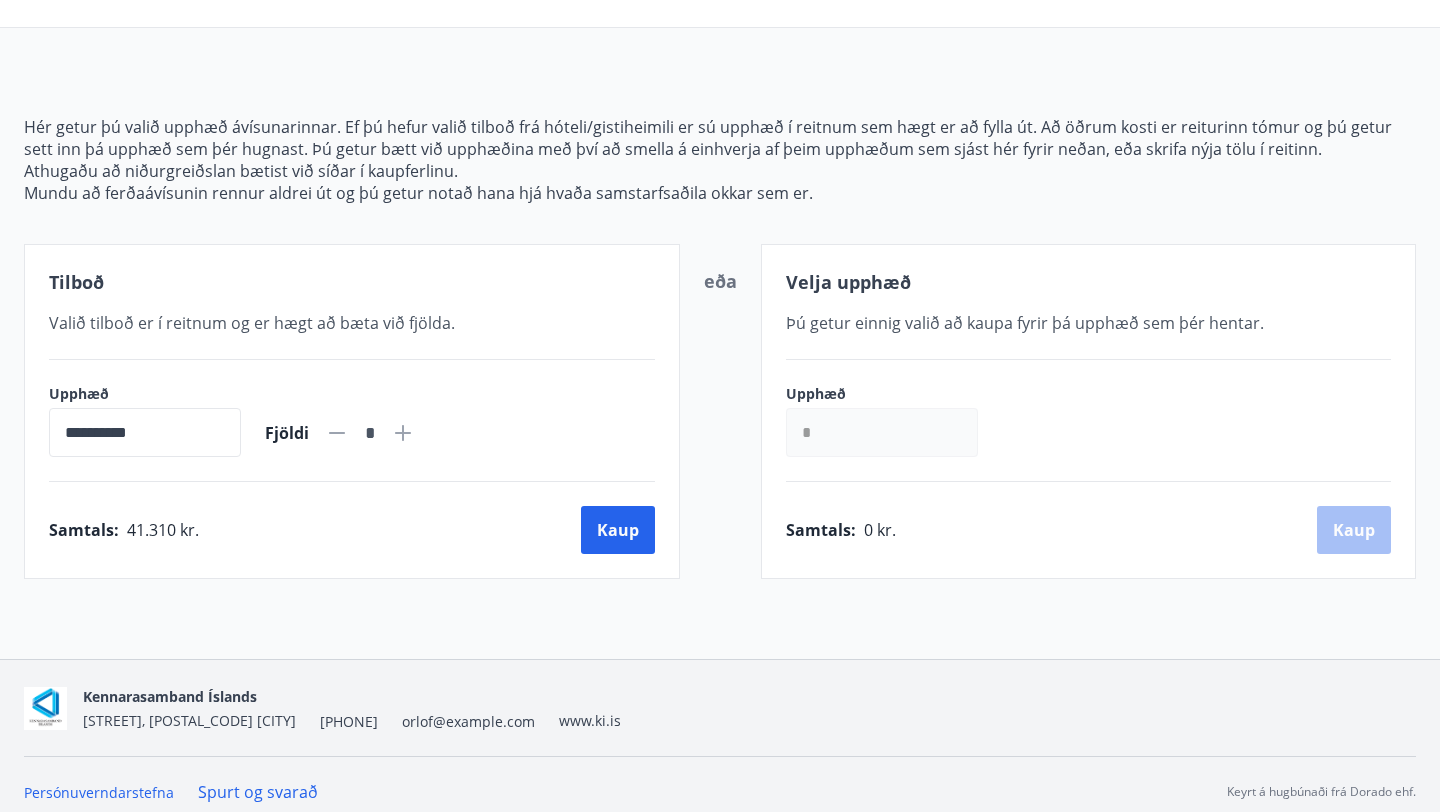 scroll, scrollTop: 164, scrollLeft: 0, axis: vertical 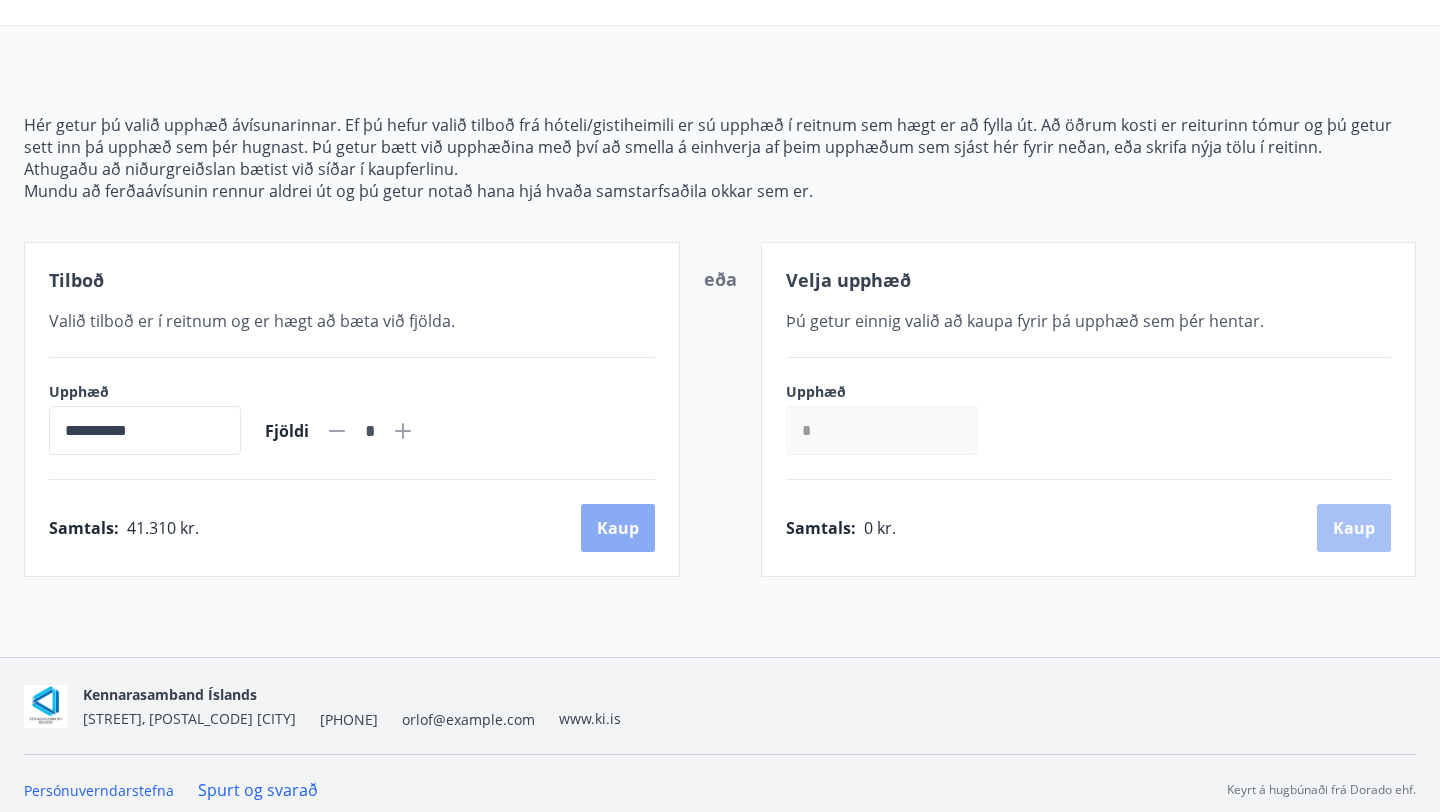 click on "Kaup" at bounding box center [618, 528] 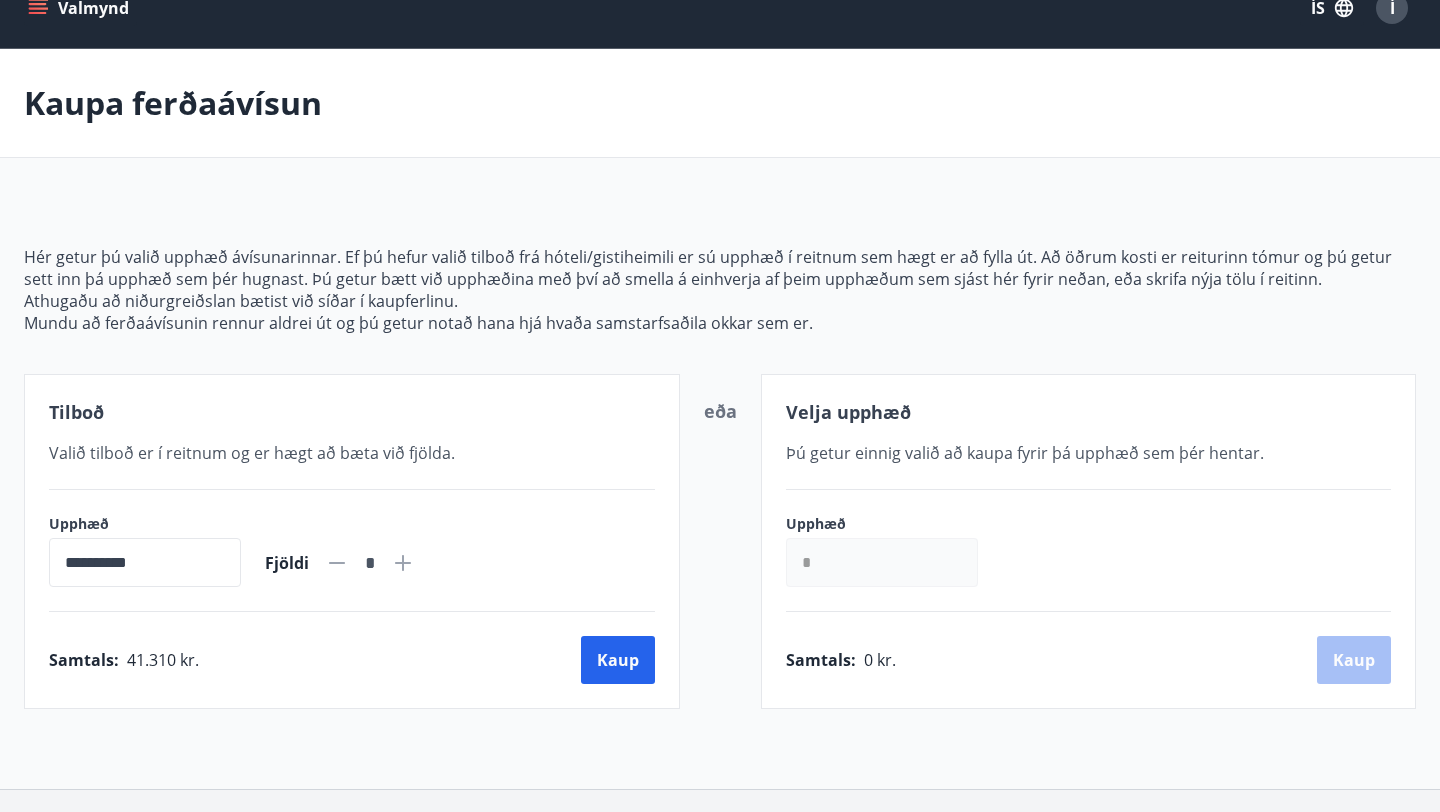 scroll, scrollTop: 0, scrollLeft: 0, axis: both 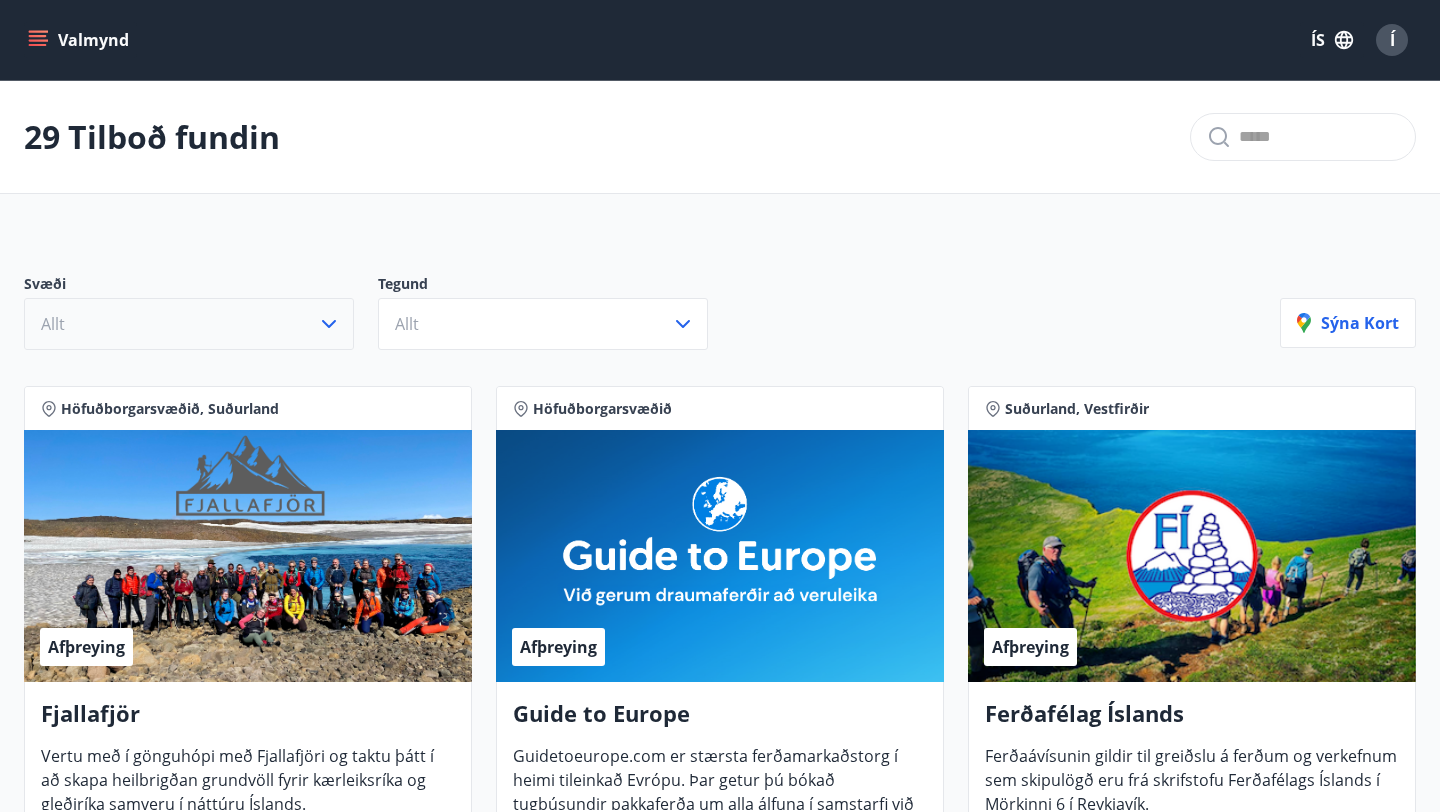 click 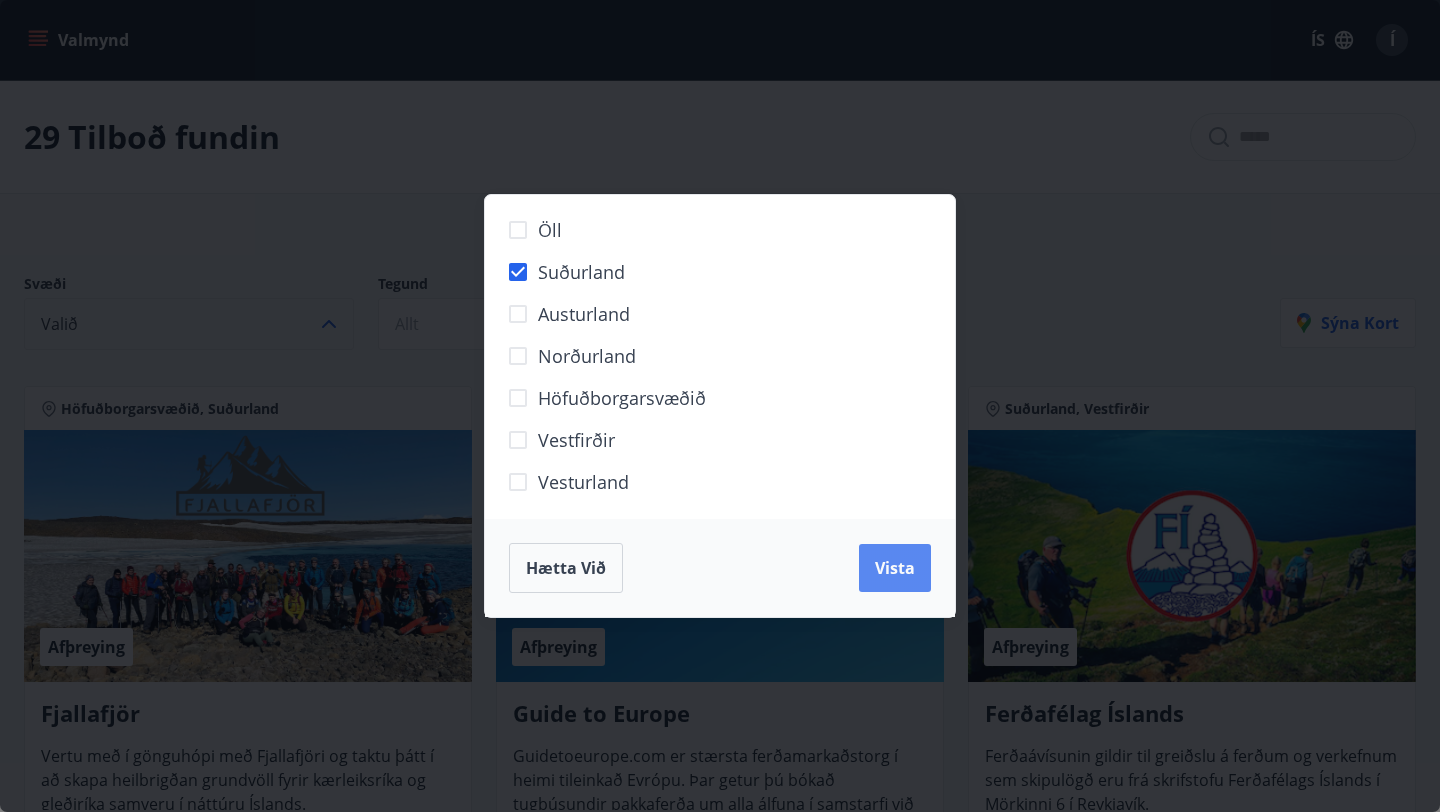 click on "Vista" at bounding box center [895, 568] 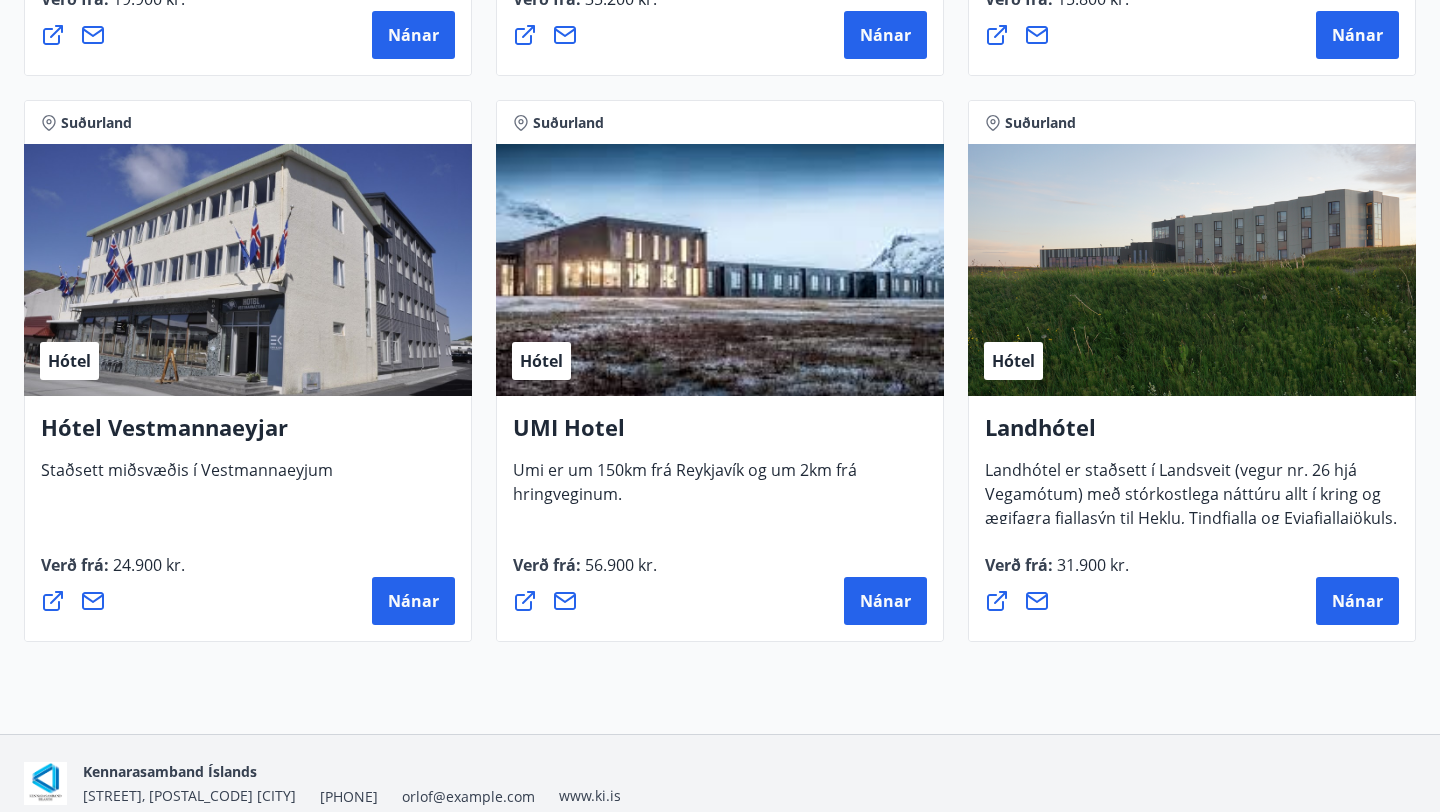 scroll, scrollTop: 1564, scrollLeft: 0, axis: vertical 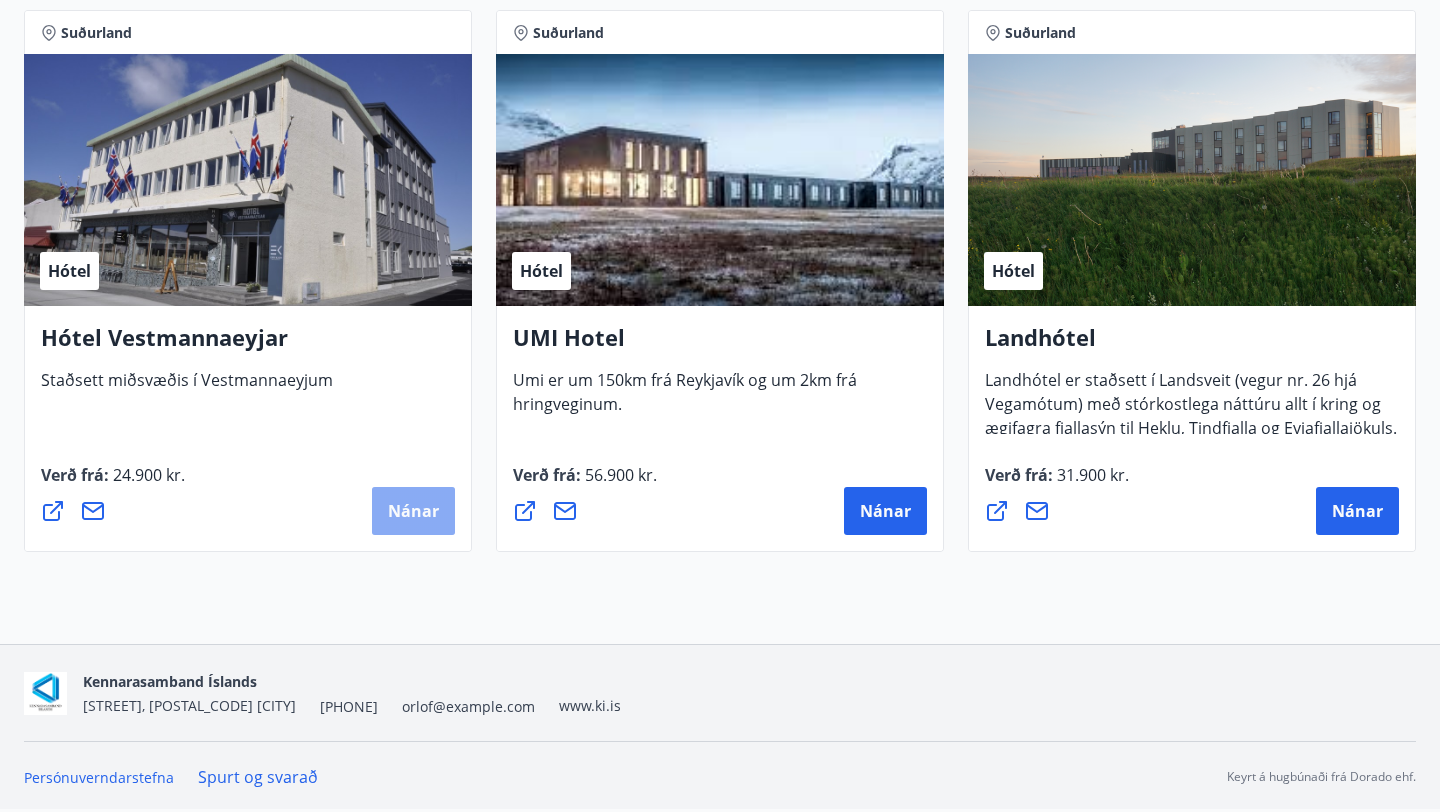 click on "Nánar" at bounding box center (413, 511) 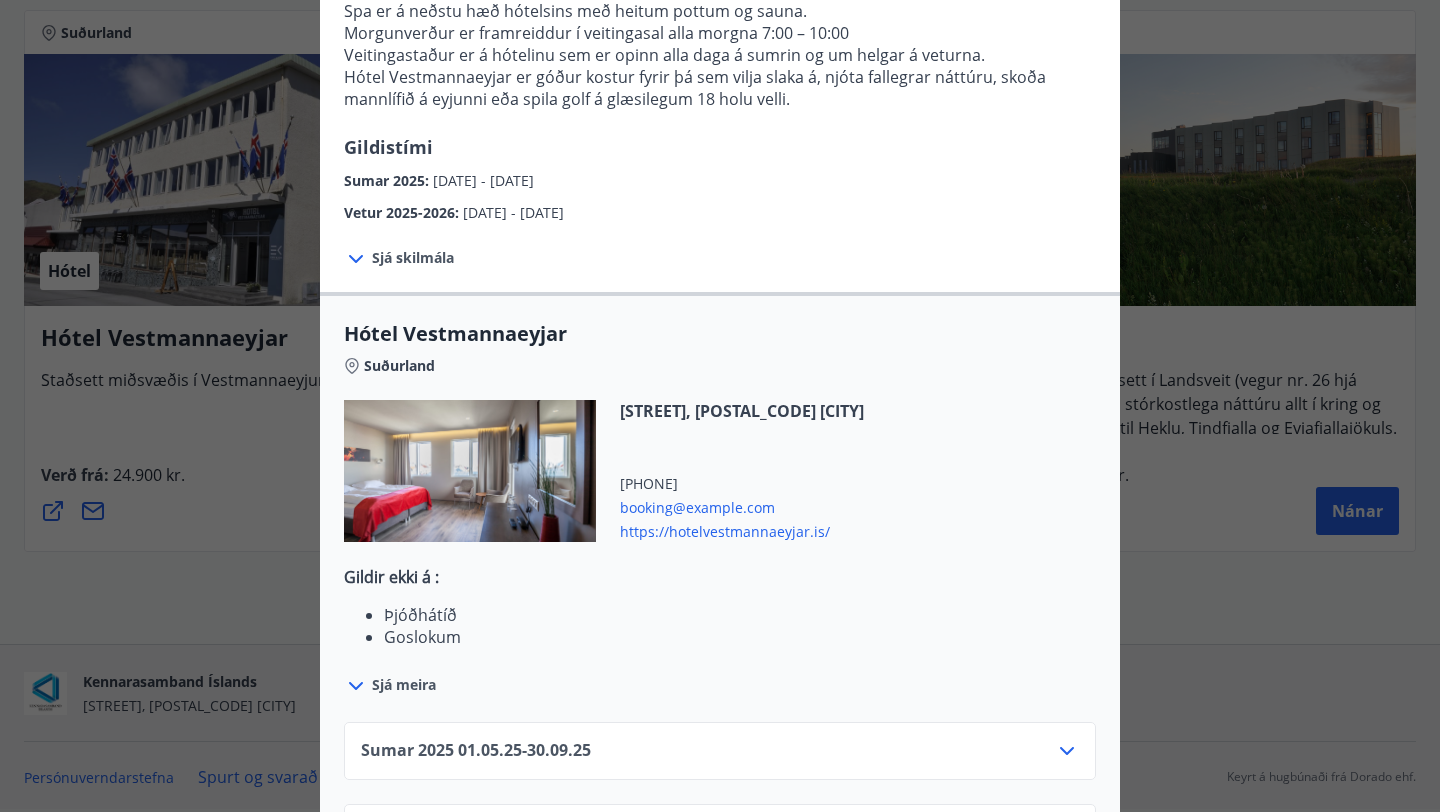 scroll, scrollTop: 423, scrollLeft: 0, axis: vertical 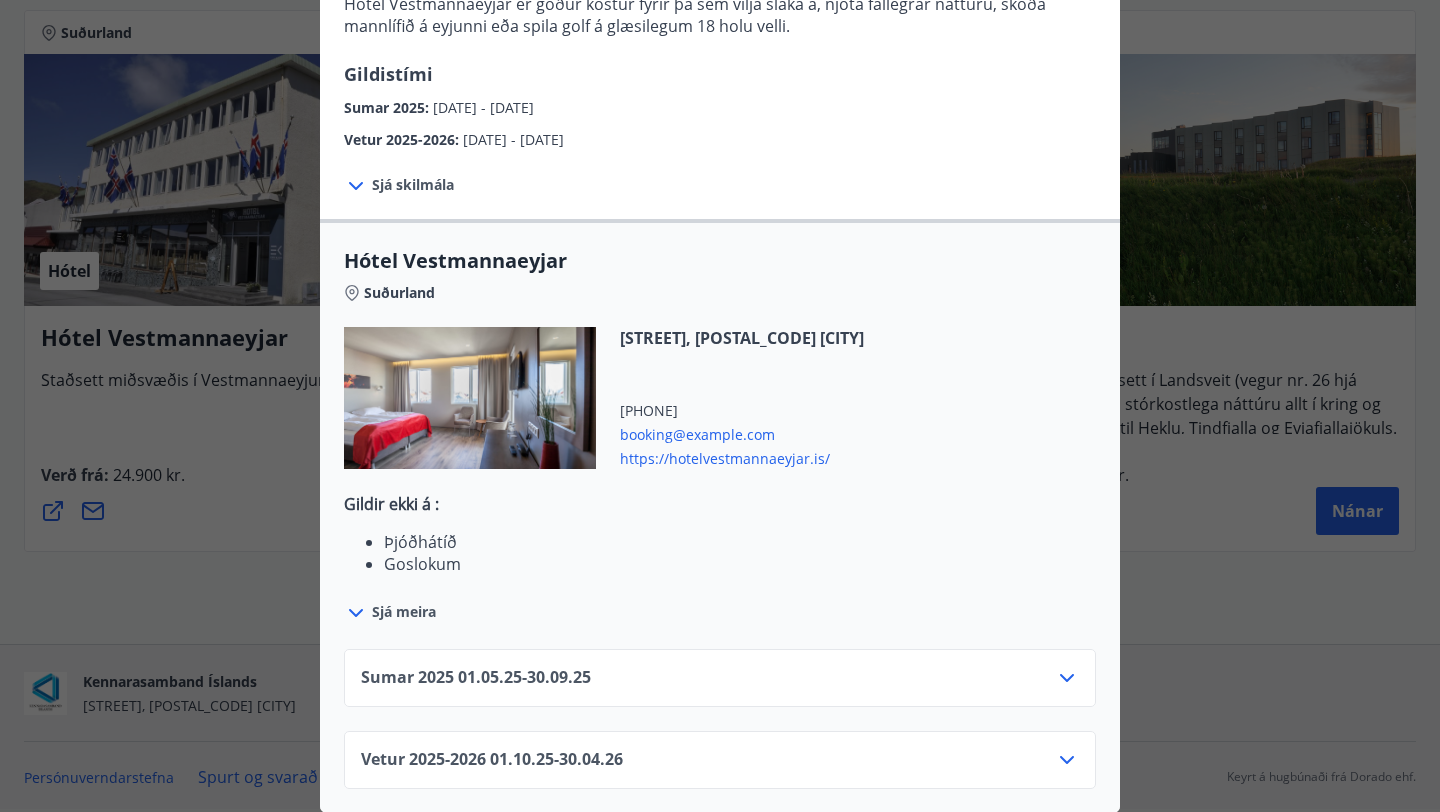 click on "Sumar 2025   01.05.25  -  30.09.25" at bounding box center [720, 686] 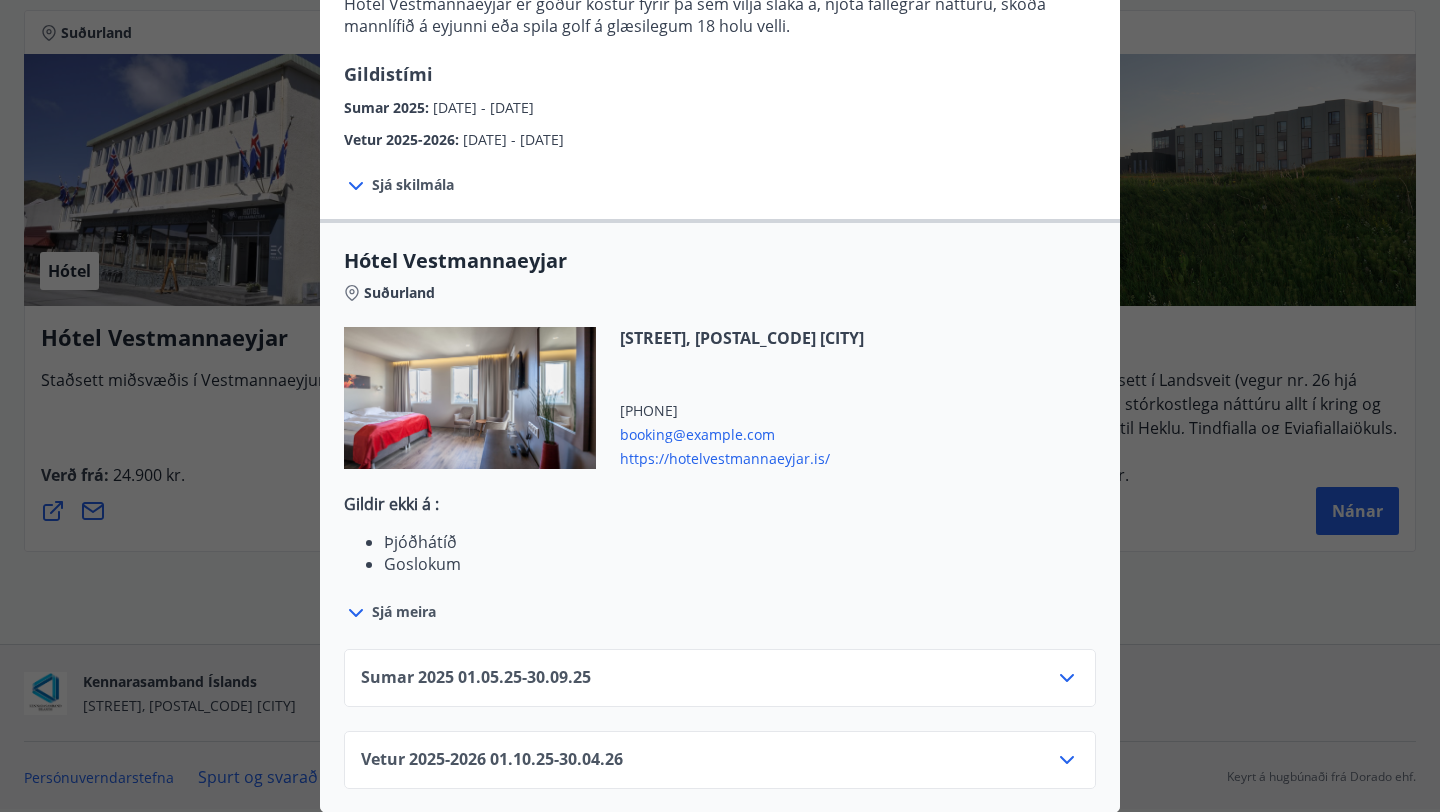 click on "Sumar 2025   01.05.25  -  30.09.25" at bounding box center (720, 686) 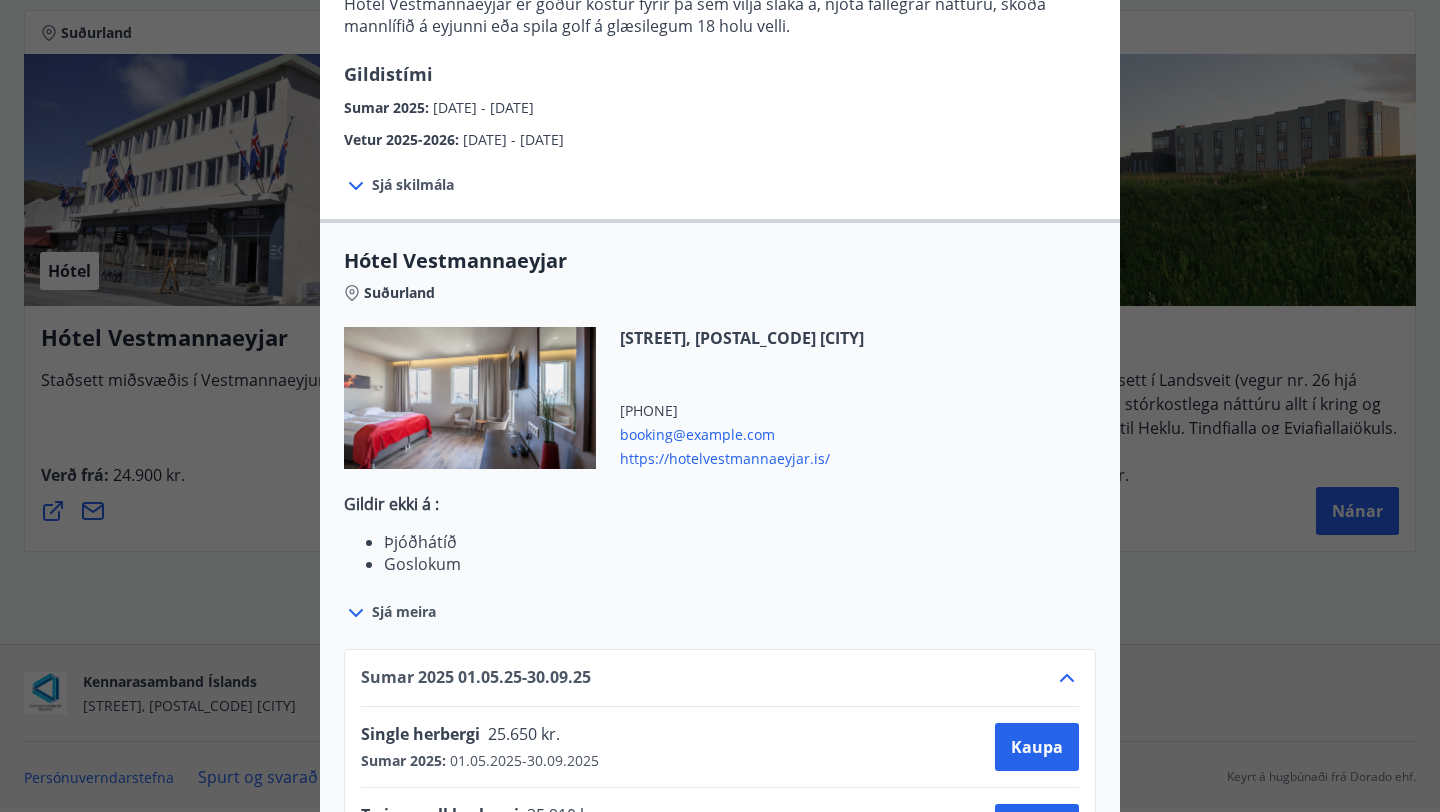 scroll, scrollTop: 666, scrollLeft: 0, axis: vertical 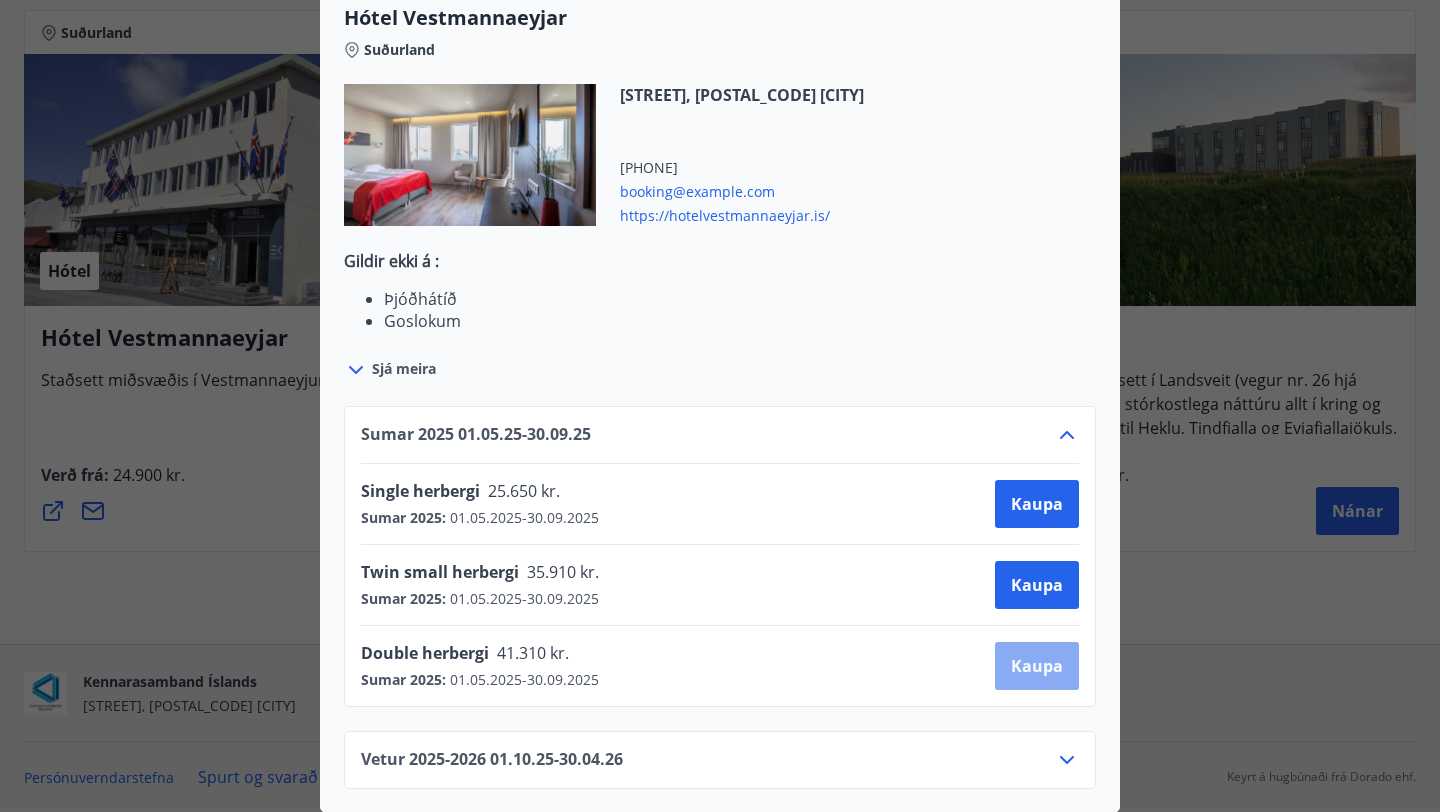 click on "Kaupa" at bounding box center (1037, 666) 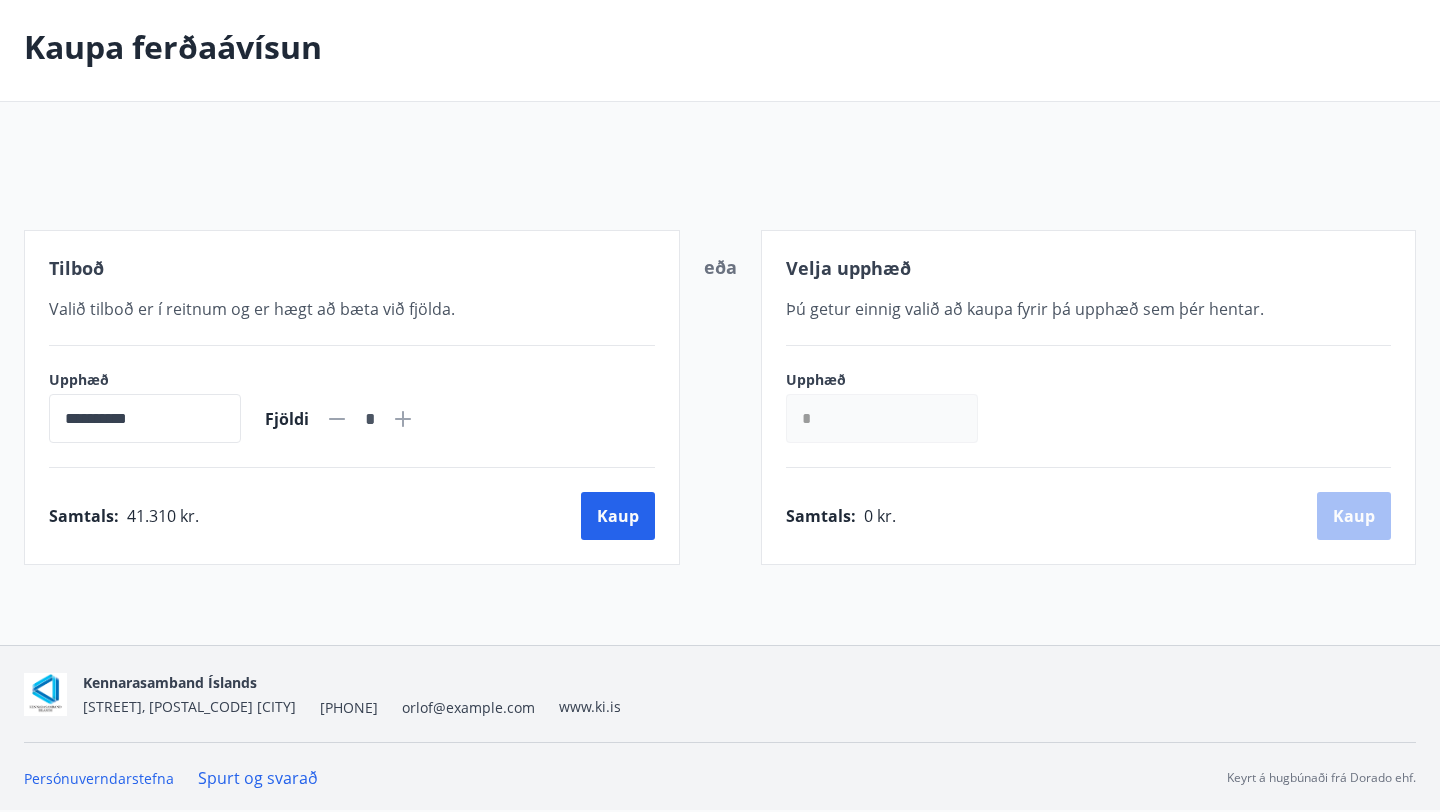 scroll, scrollTop: 176, scrollLeft: 0, axis: vertical 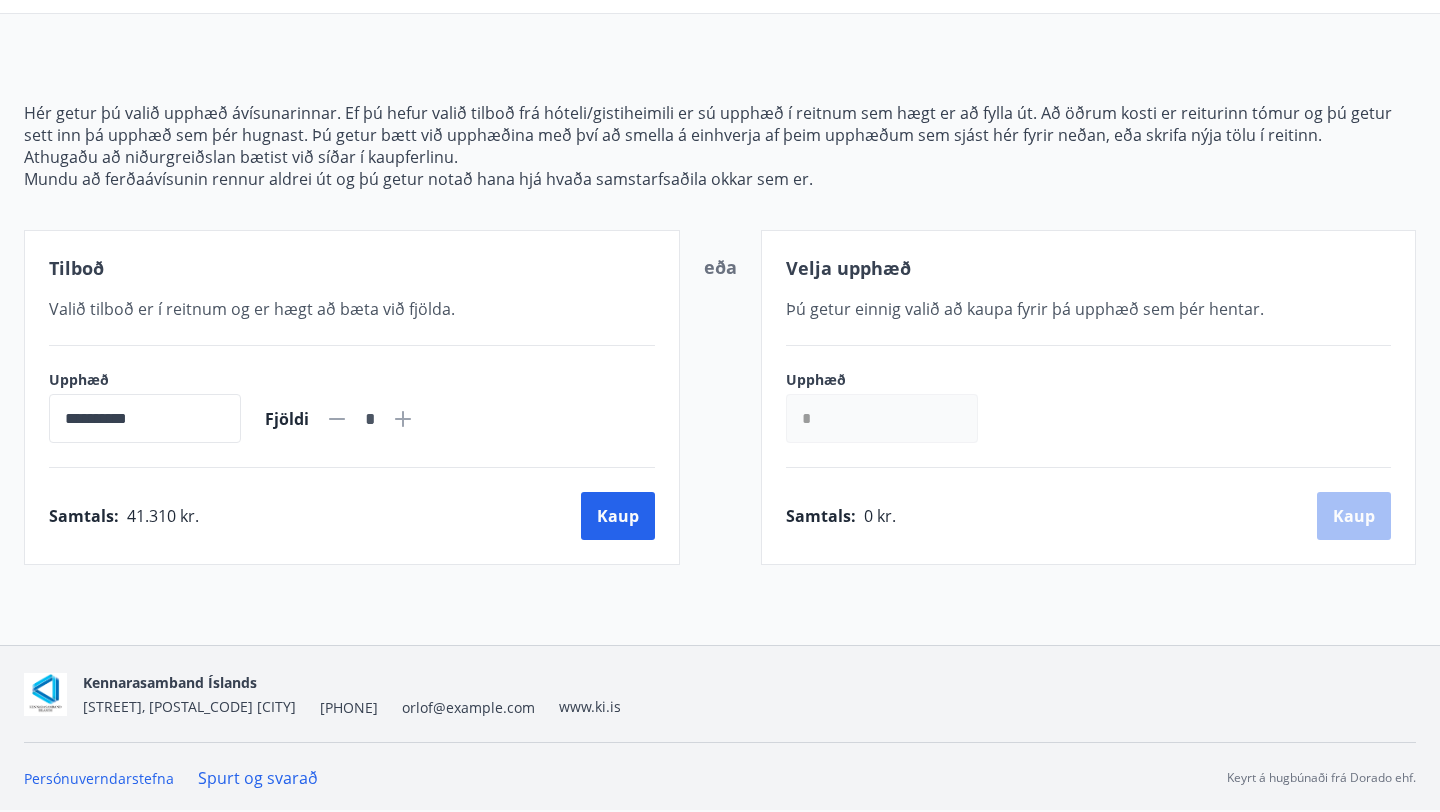 click 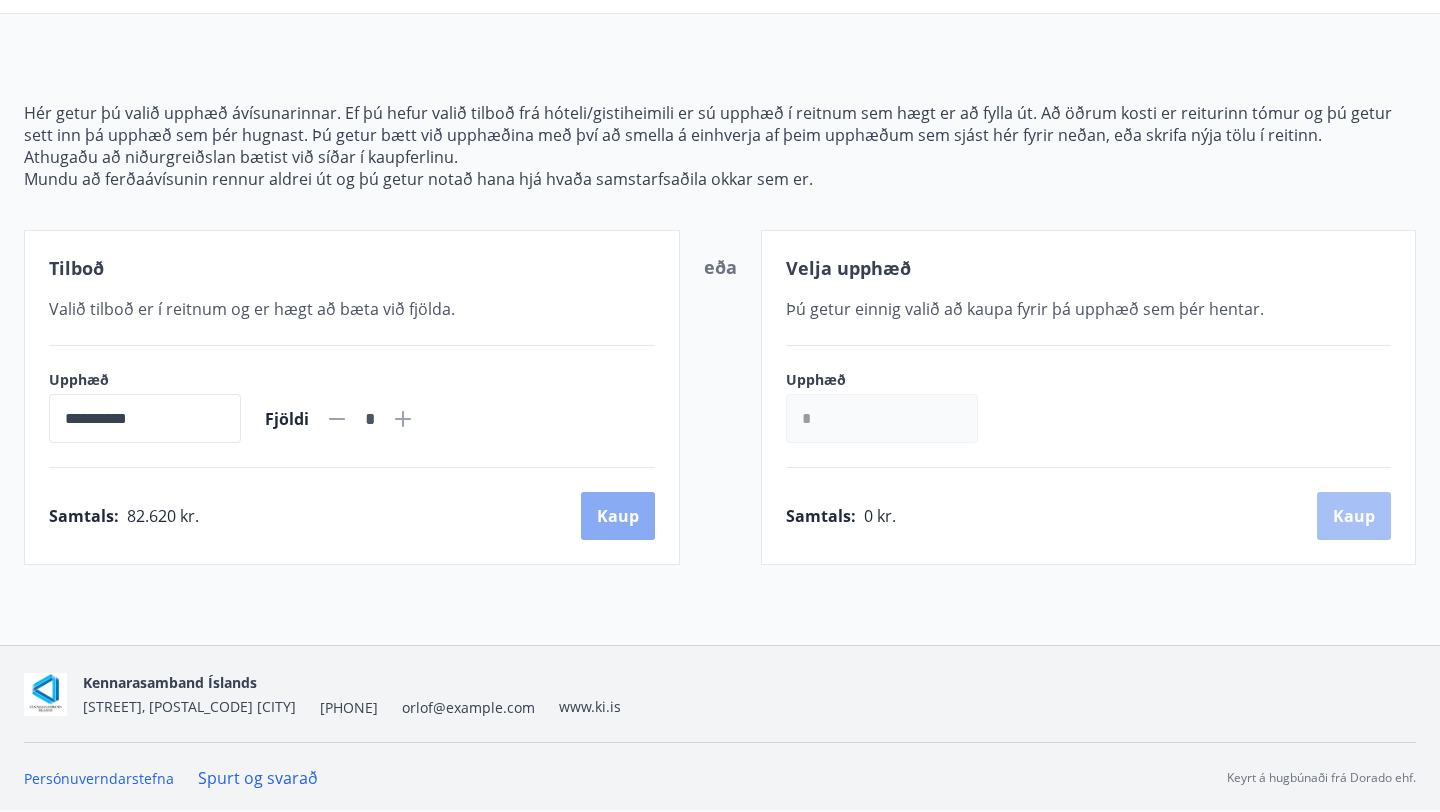 click on "Kaup" at bounding box center [618, 516] 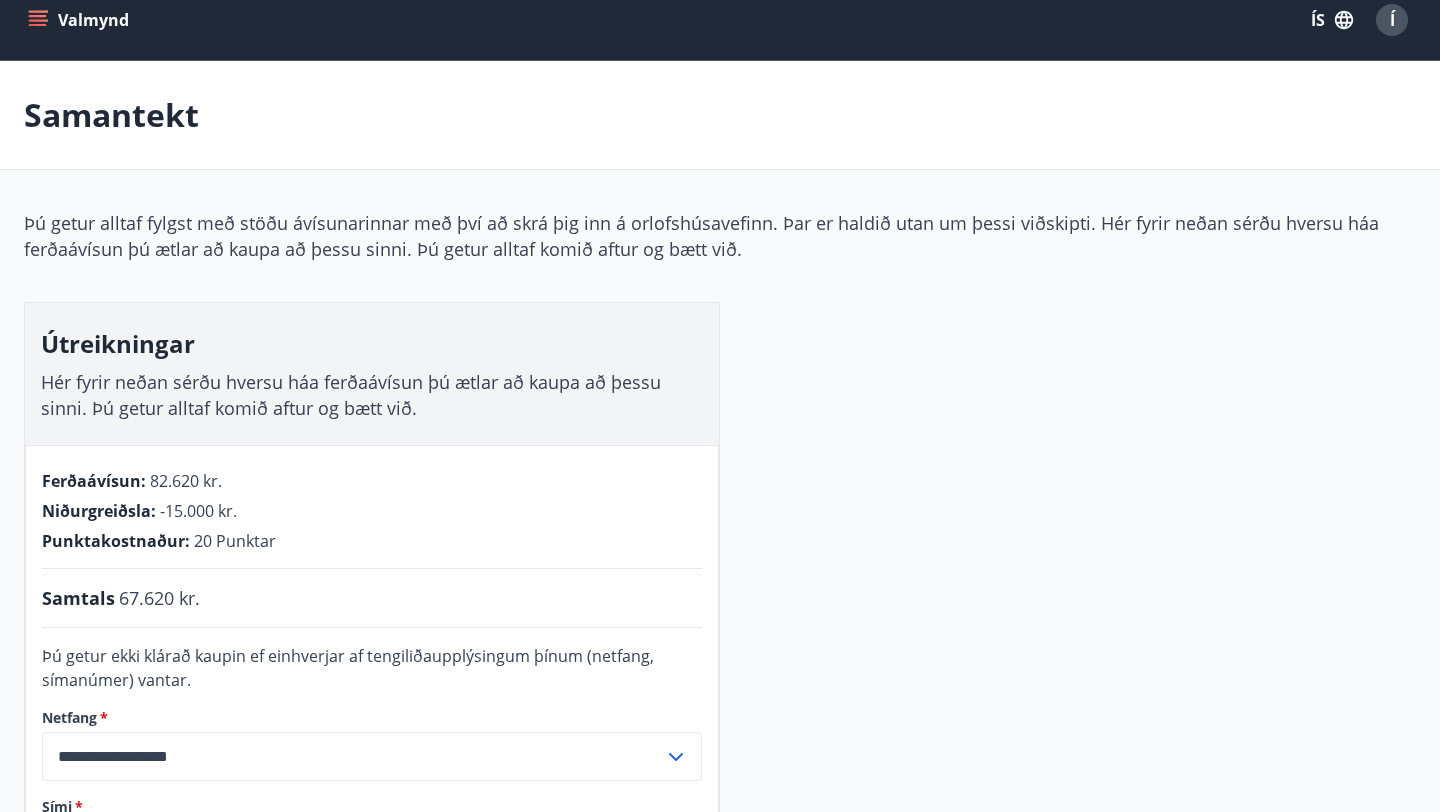 scroll, scrollTop: 0, scrollLeft: 0, axis: both 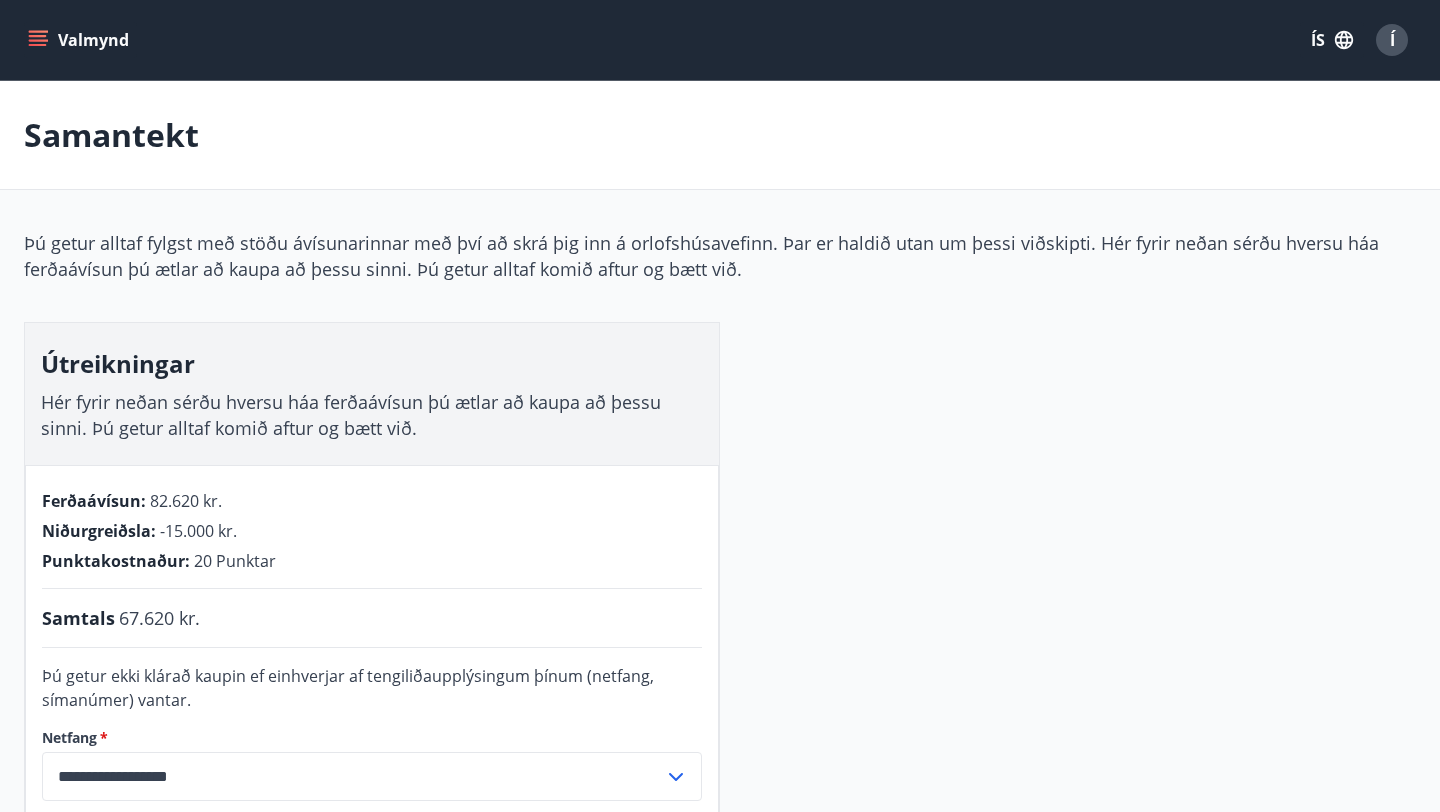 click on "Samantekt" at bounding box center (111, 135) 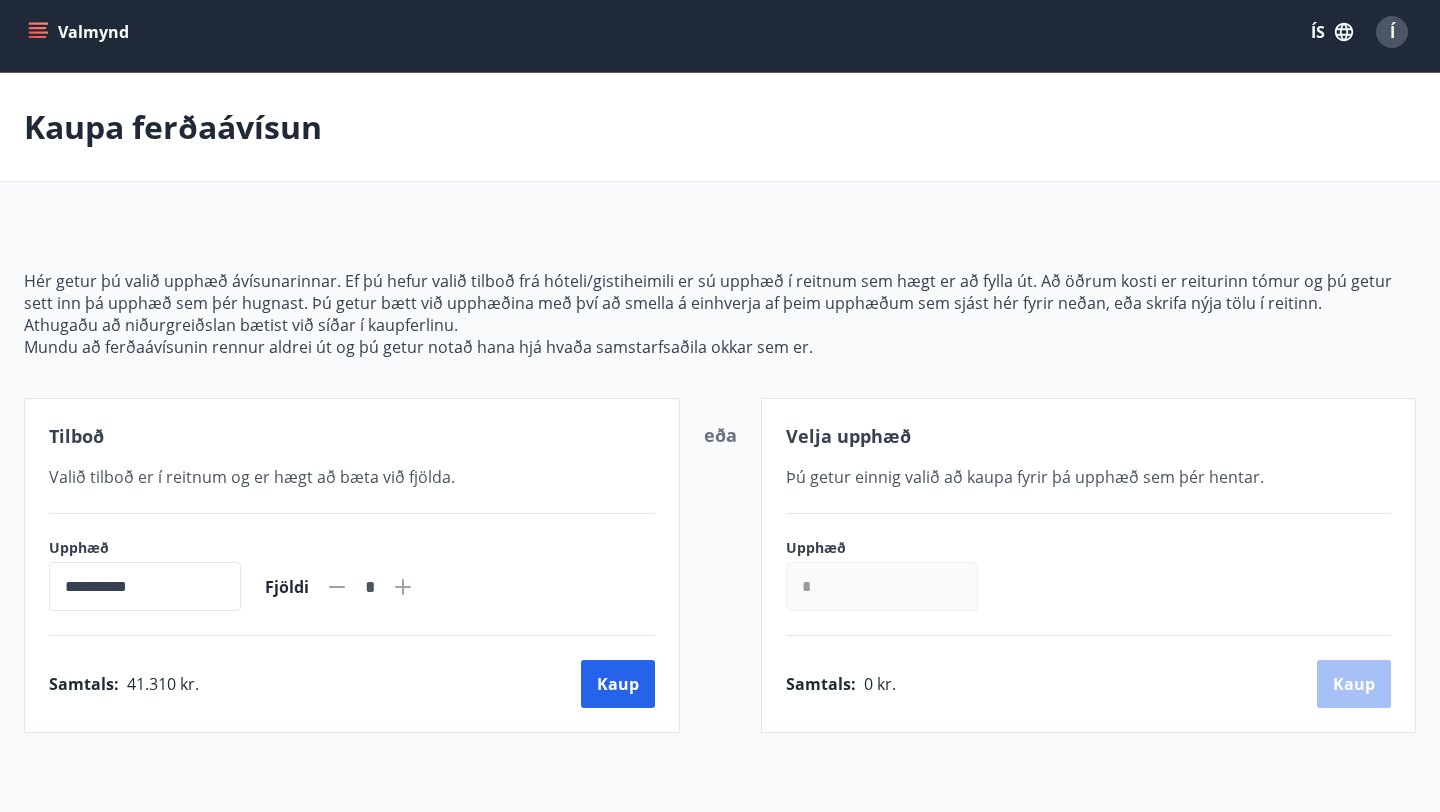 scroll, scrollTop: 0, scrollLeft: 0, axis: both 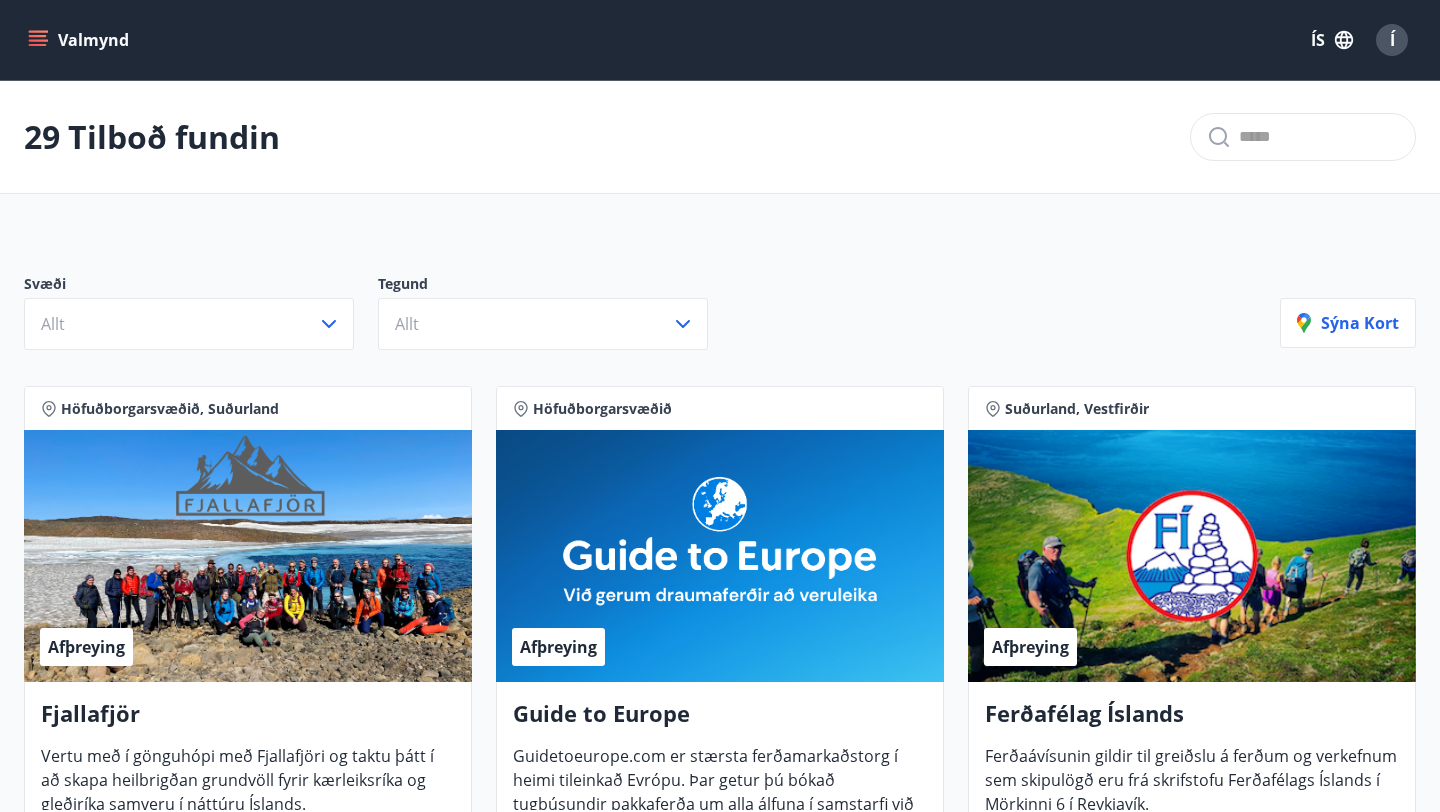 click on "Valmynd" at bounding box center (80, 40) 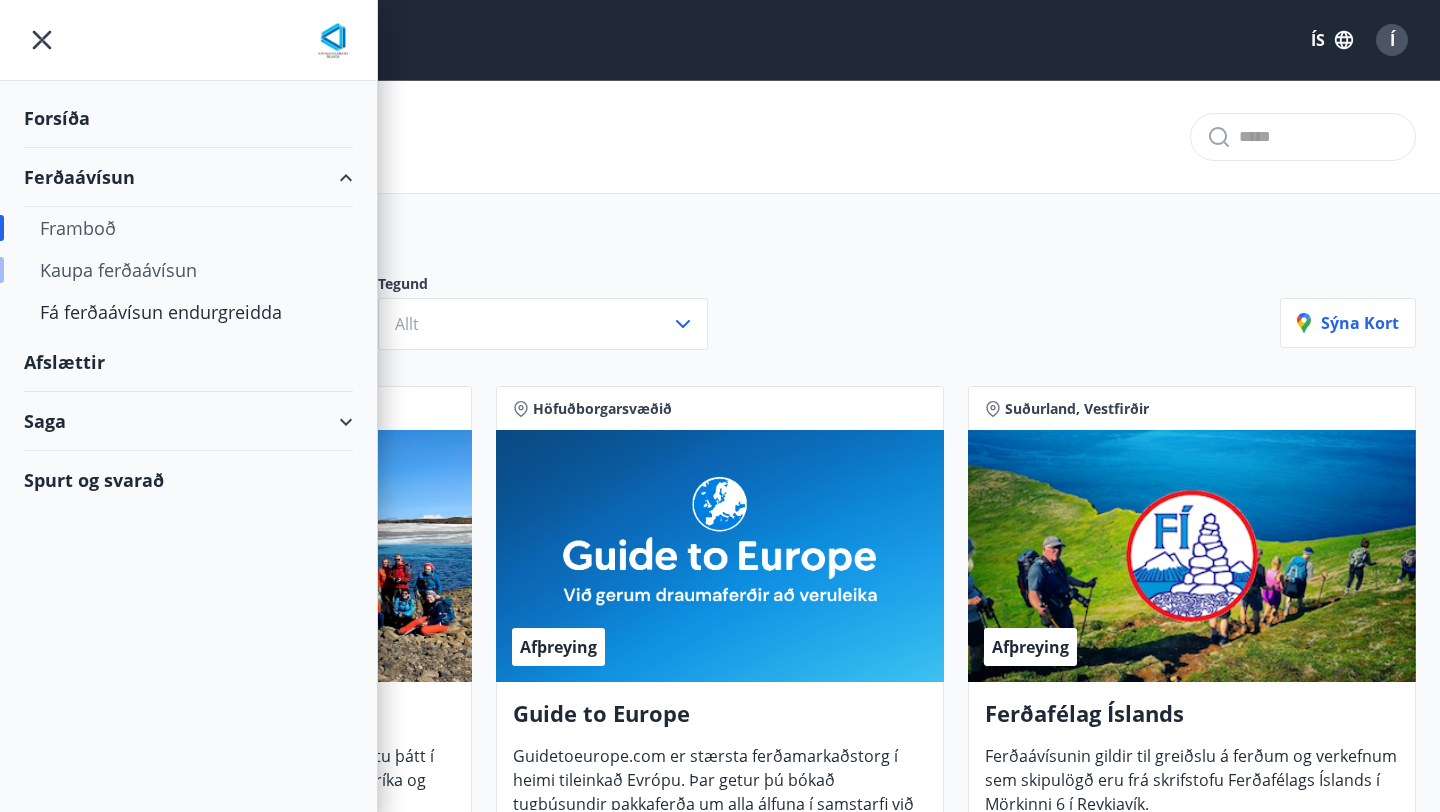 click on "Kaupa ferðaávísun" at bounding box center [188, 270] 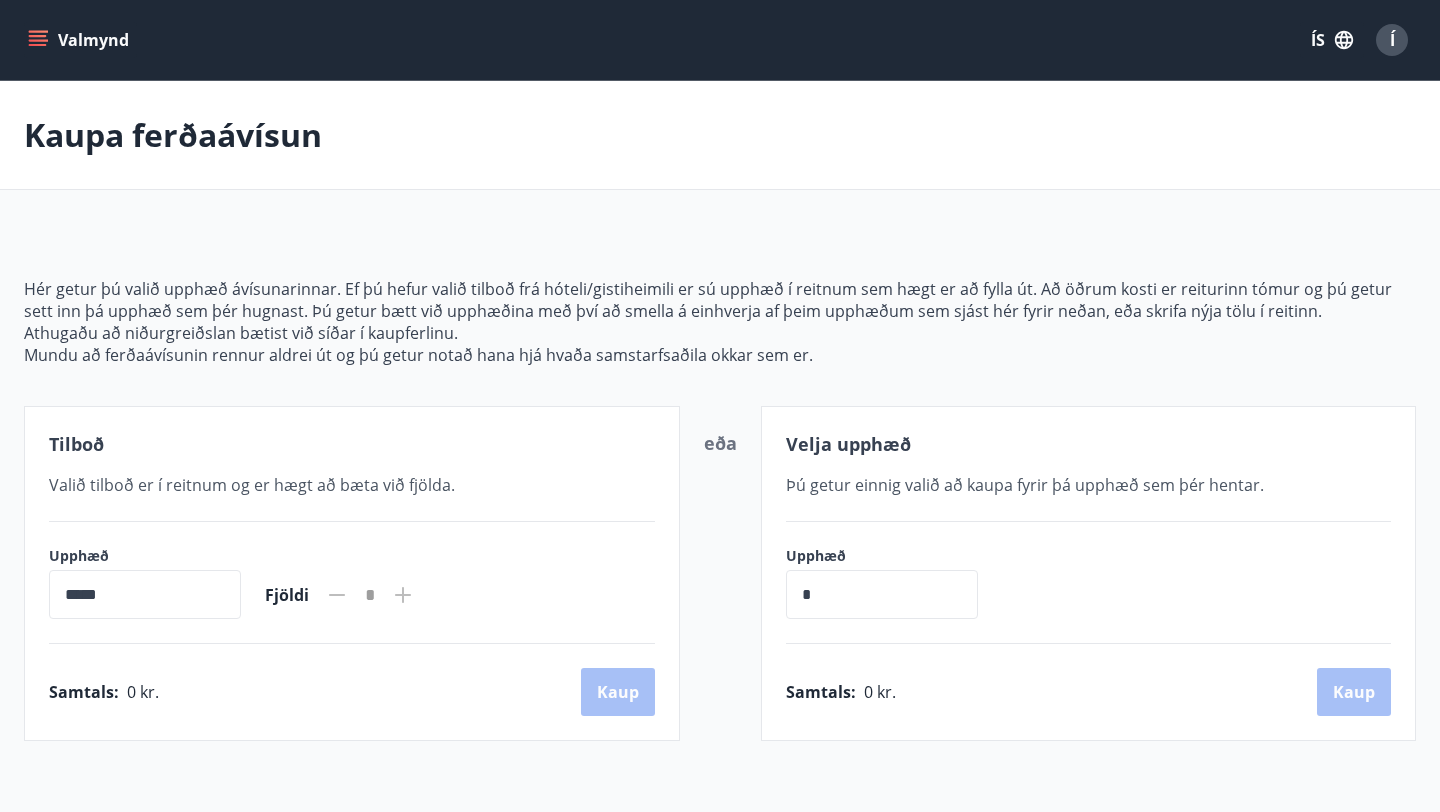 click 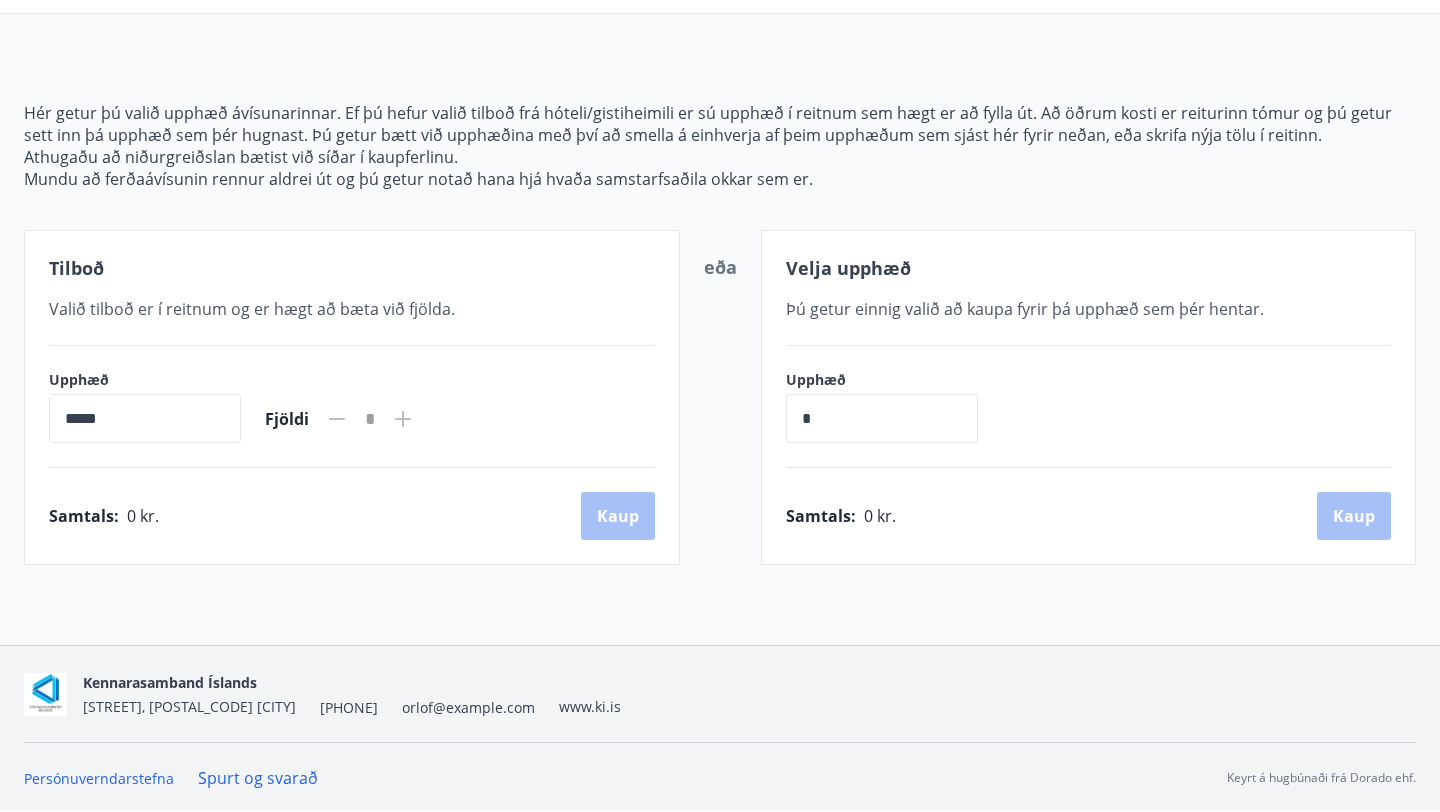 scroll, scrollTop: 157, scrollLeft: 0, axis: vertical 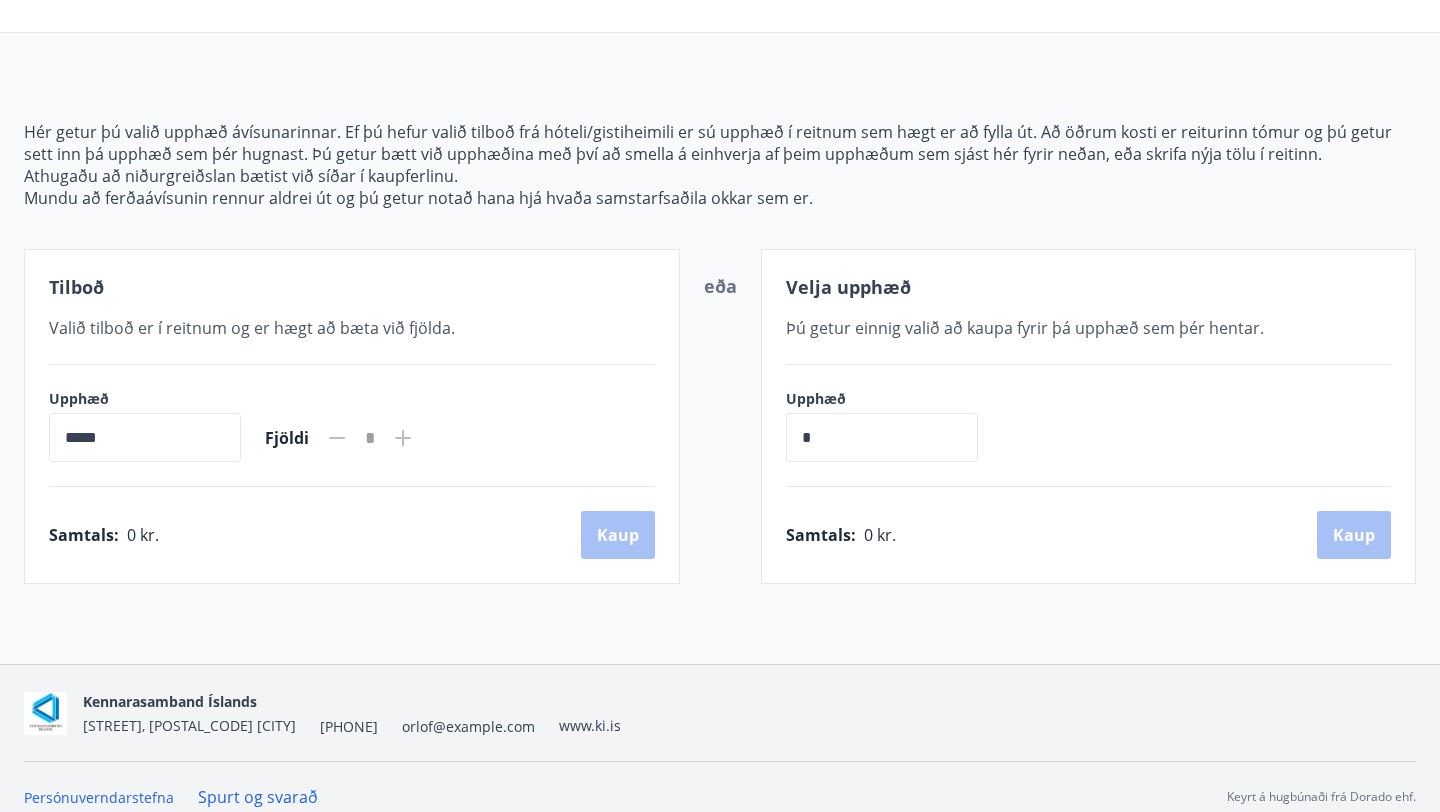 drag, startPoint x: 179, startPoint y: 450, endPoint x: 48, endPoint y: 431, distance: 132.3707 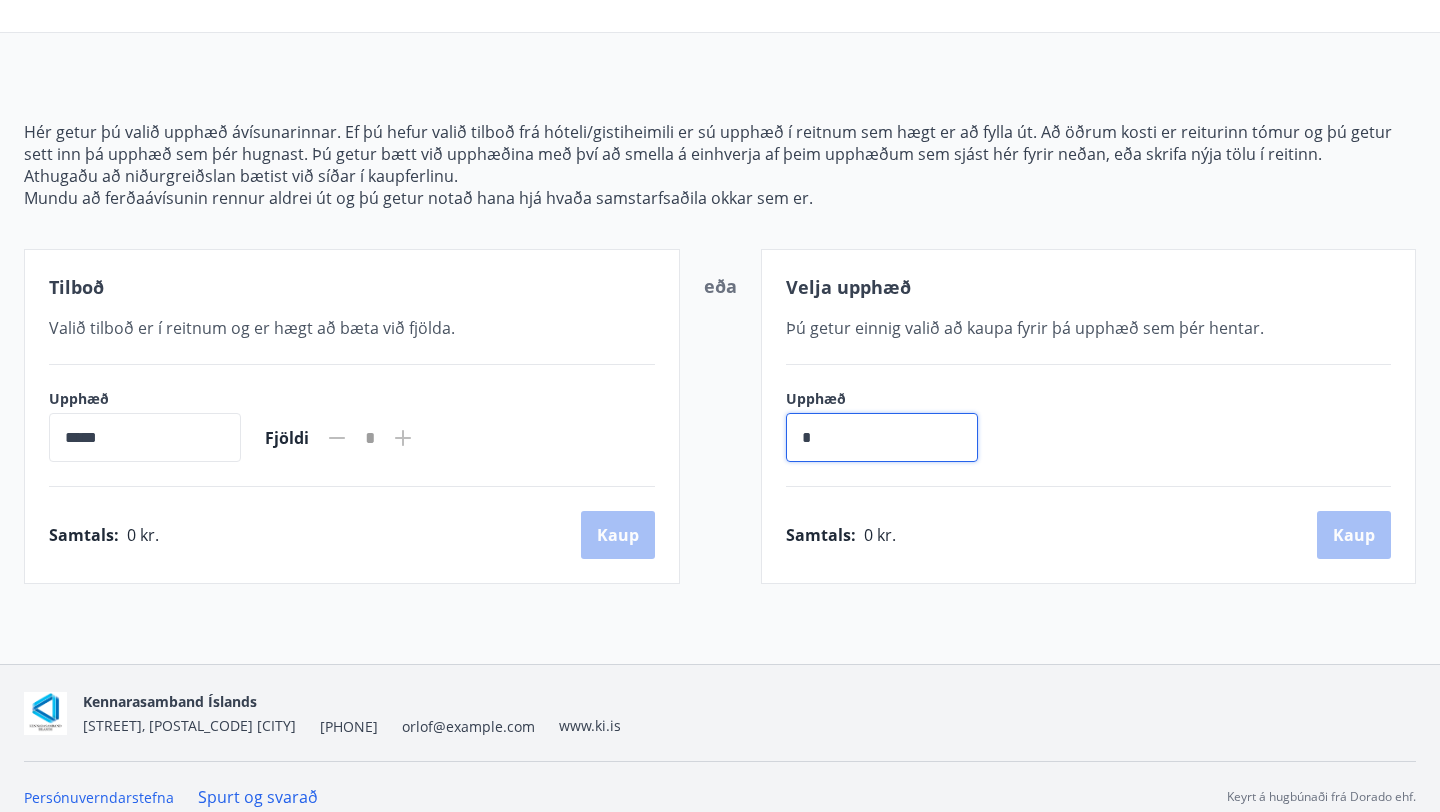 drag, startPoint x: 863, startPoint y: 424, endPoint x: 739, endPoint y: 424, distance: 124 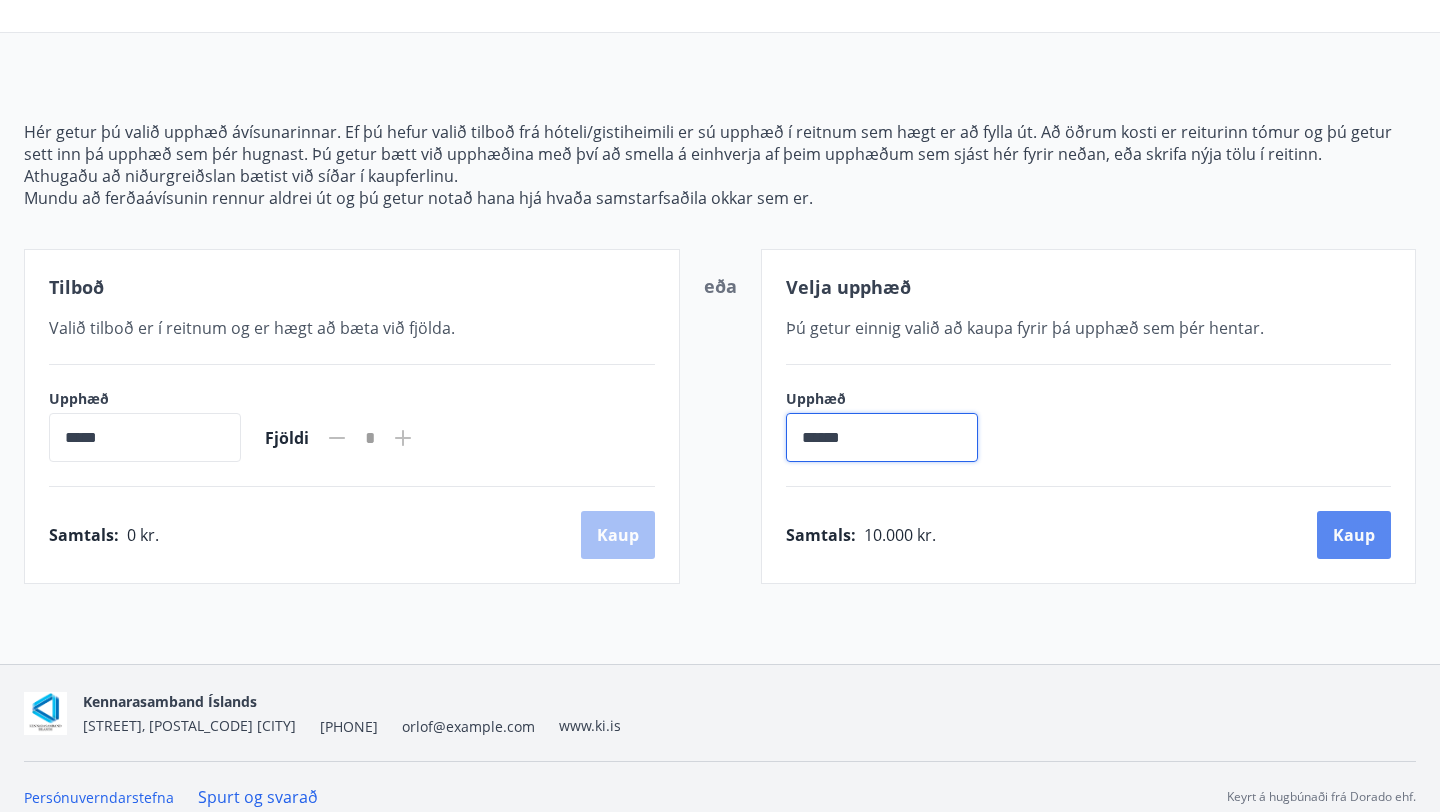 type on "******" 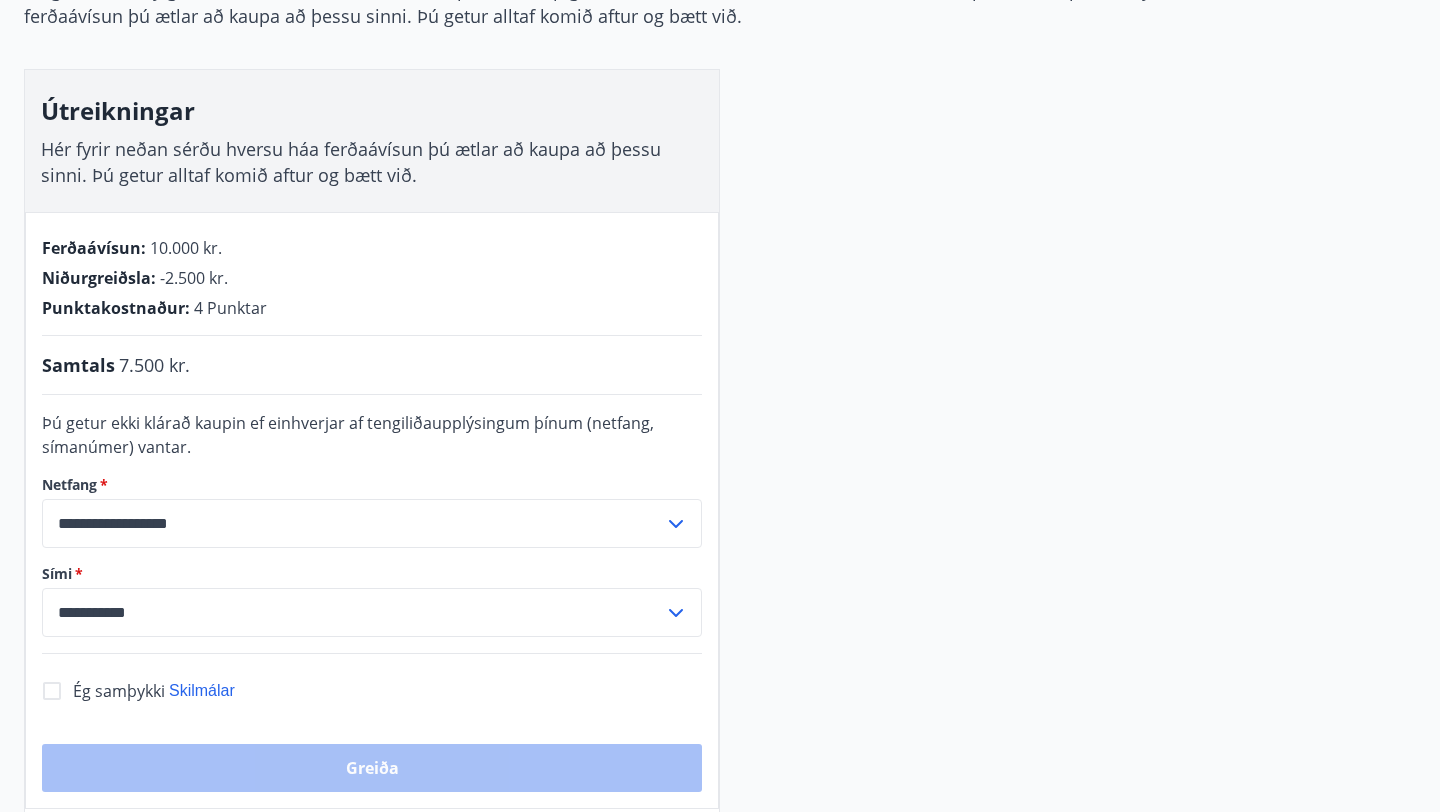 scroll, scrollTop: 258, scrollLeft: 0, axis: vertical 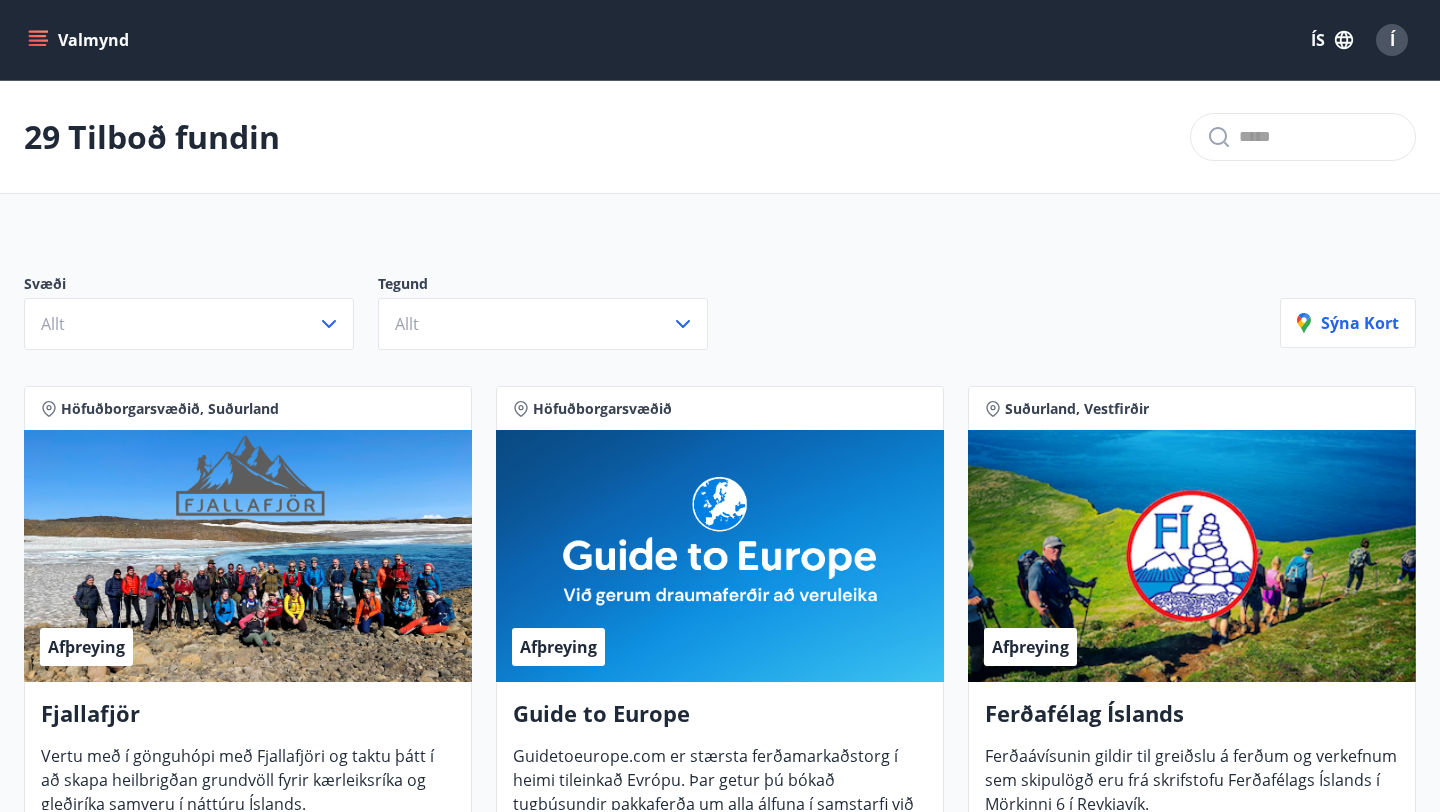 click on "Valmynd" at bounding box center [80, 40] 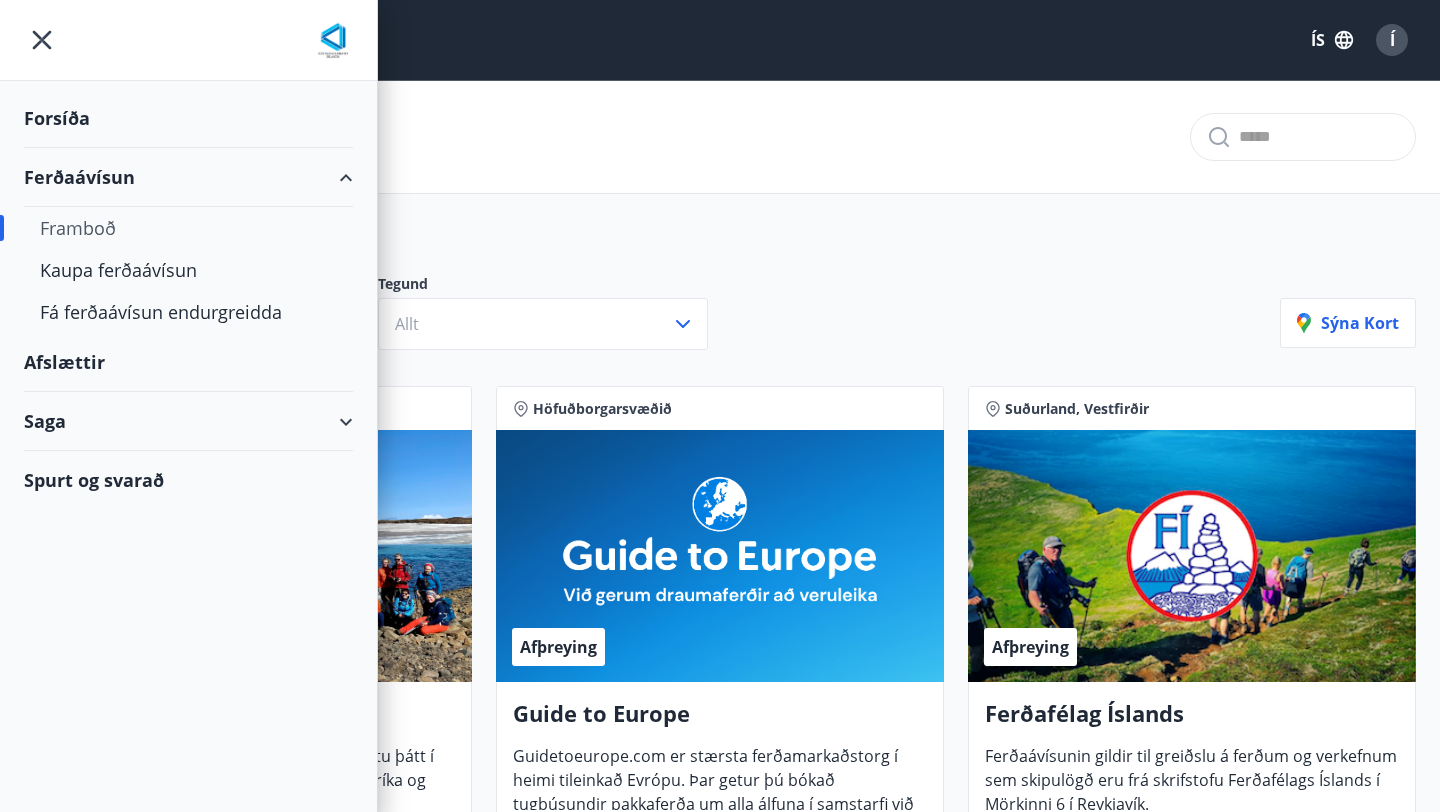 click on "Afslættir" at bounding box center [188, 362] 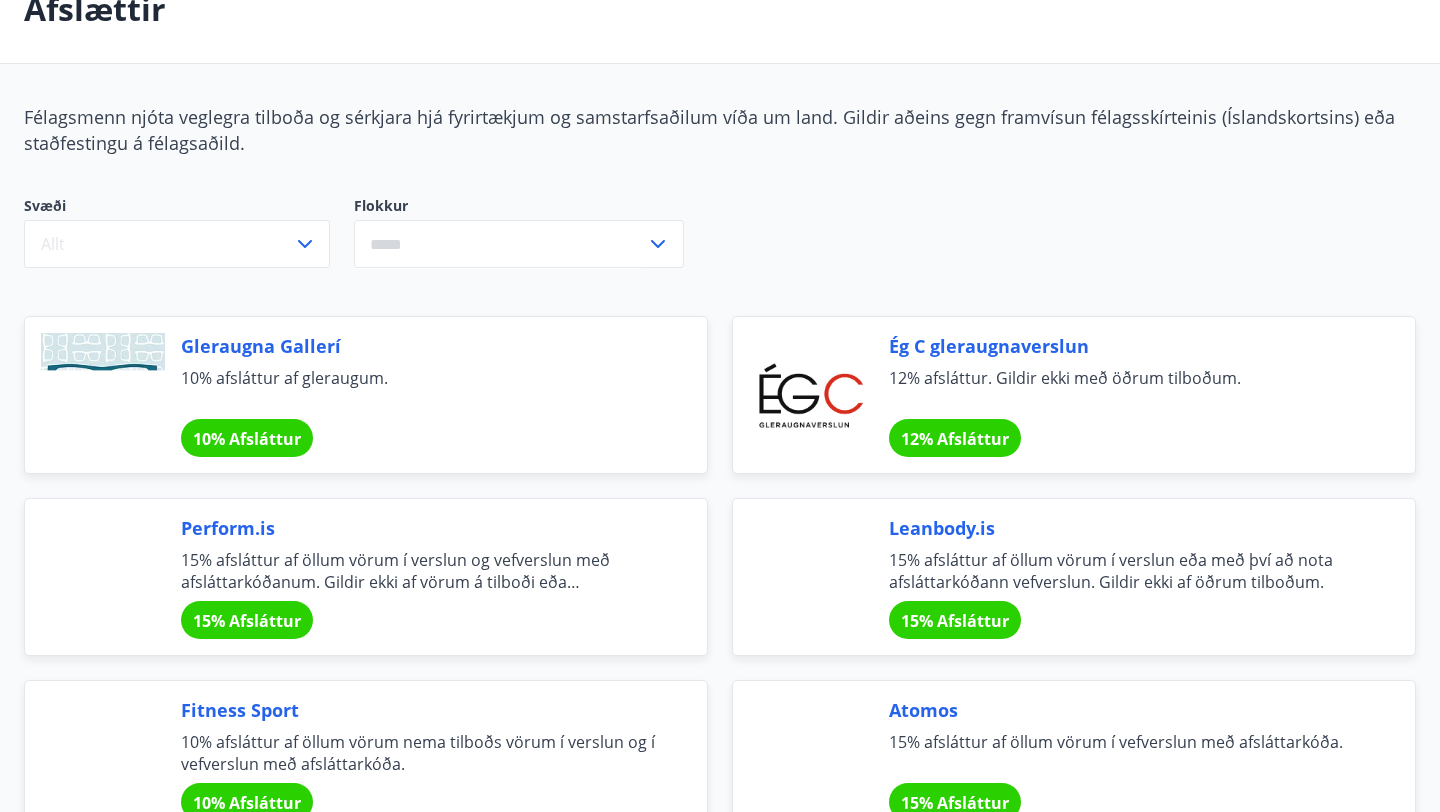 scroll, scrollTop: 0, scrollLeft: 0, axis: both 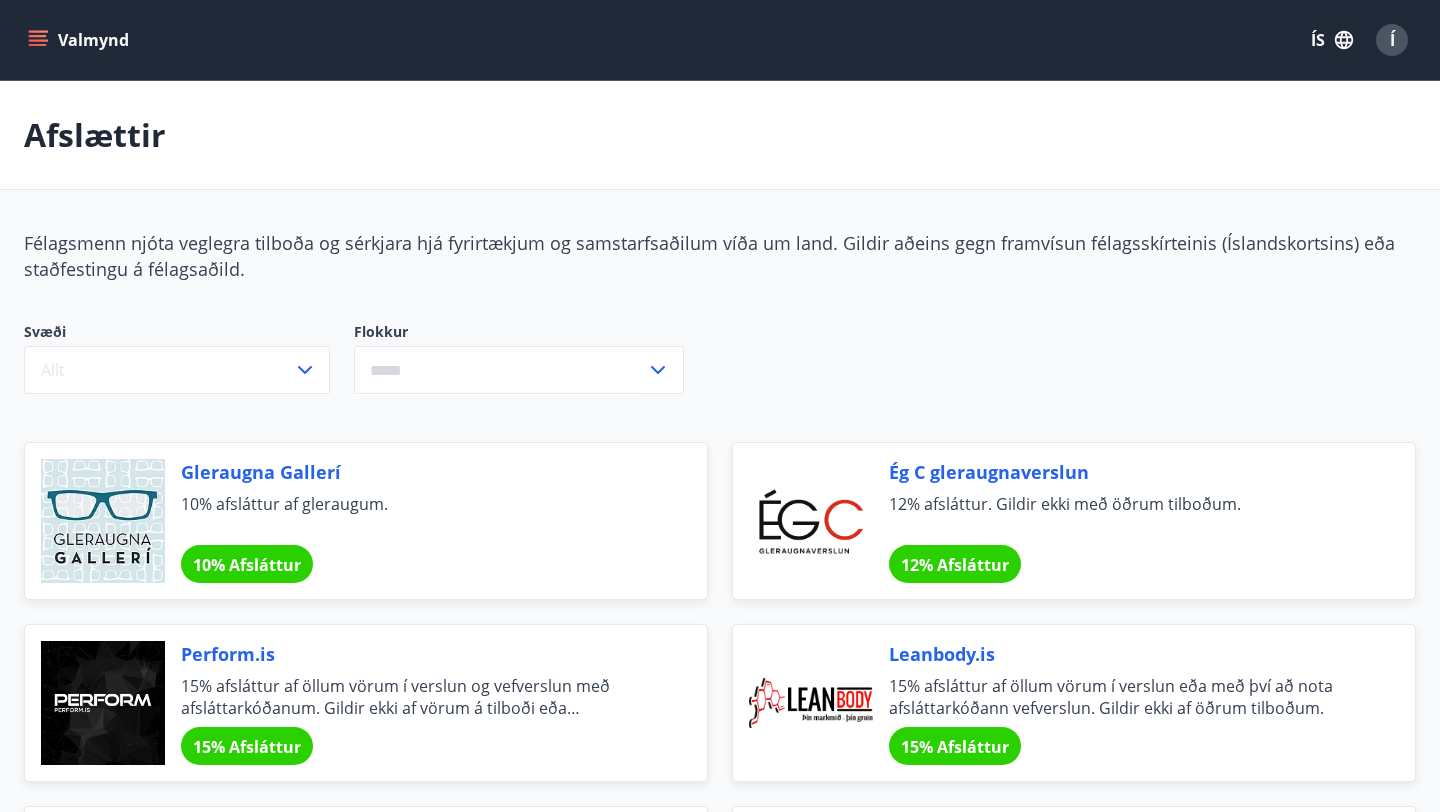 click 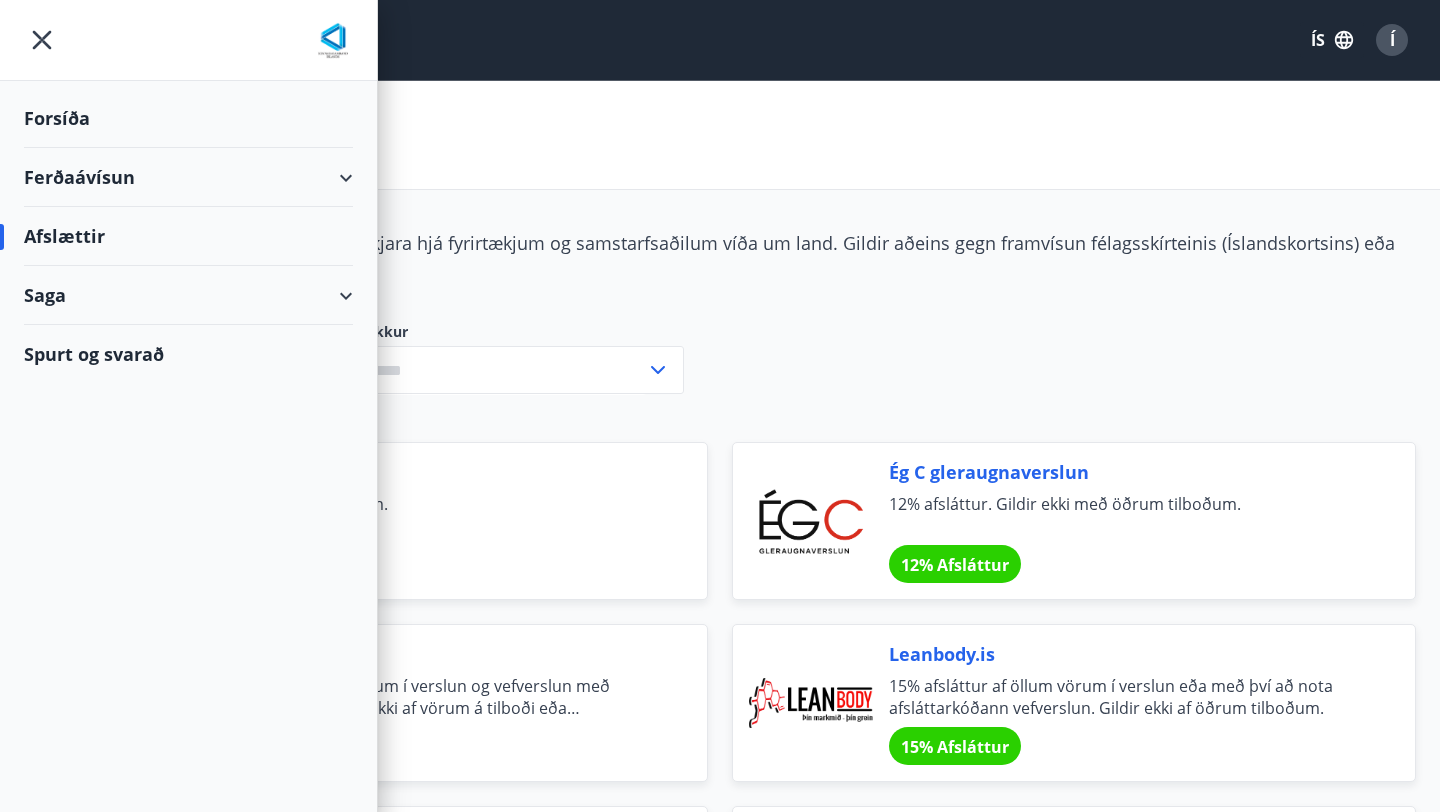 click on "Saga" at bounding box center [188, 295] 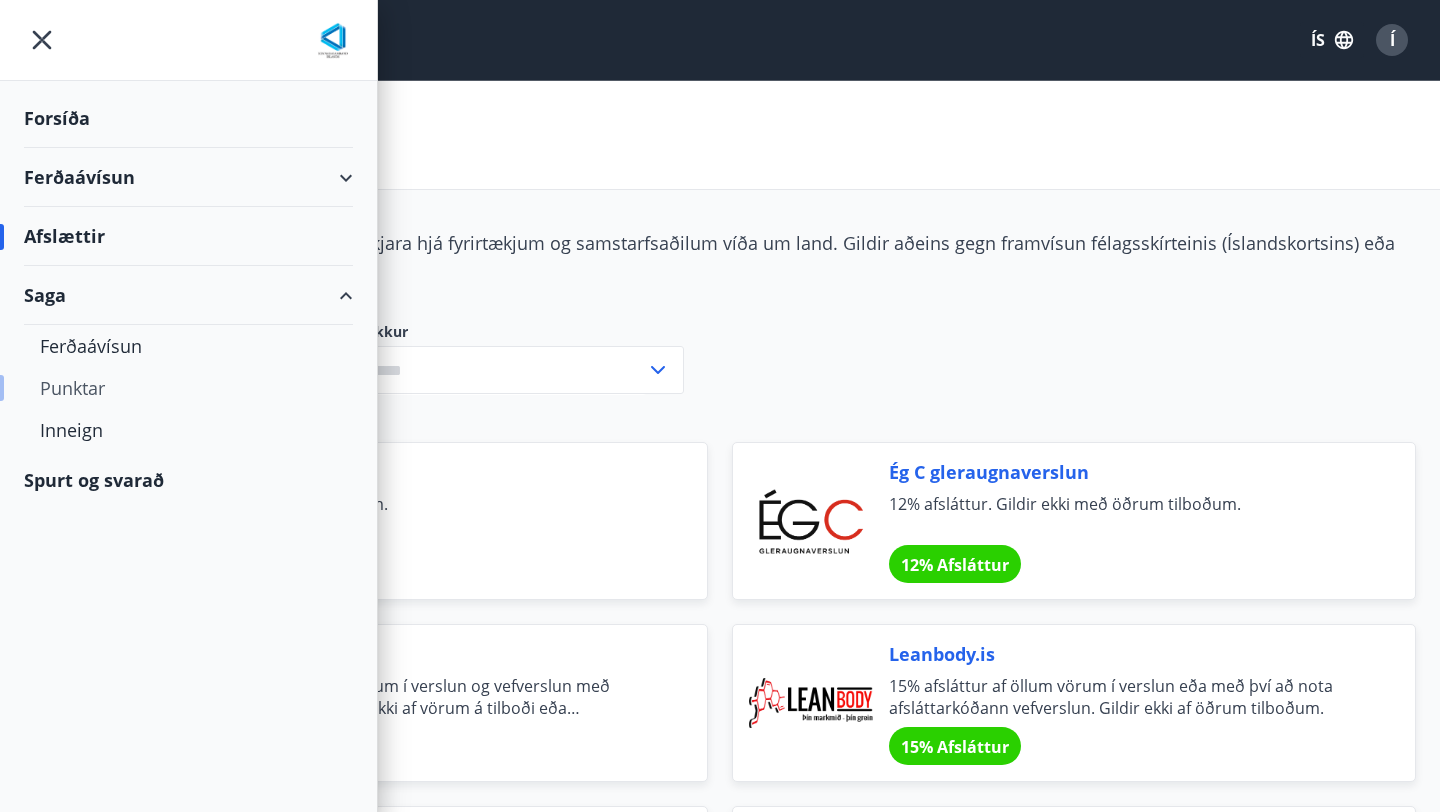 click on "Punktar" at bounding box center [188, 388] 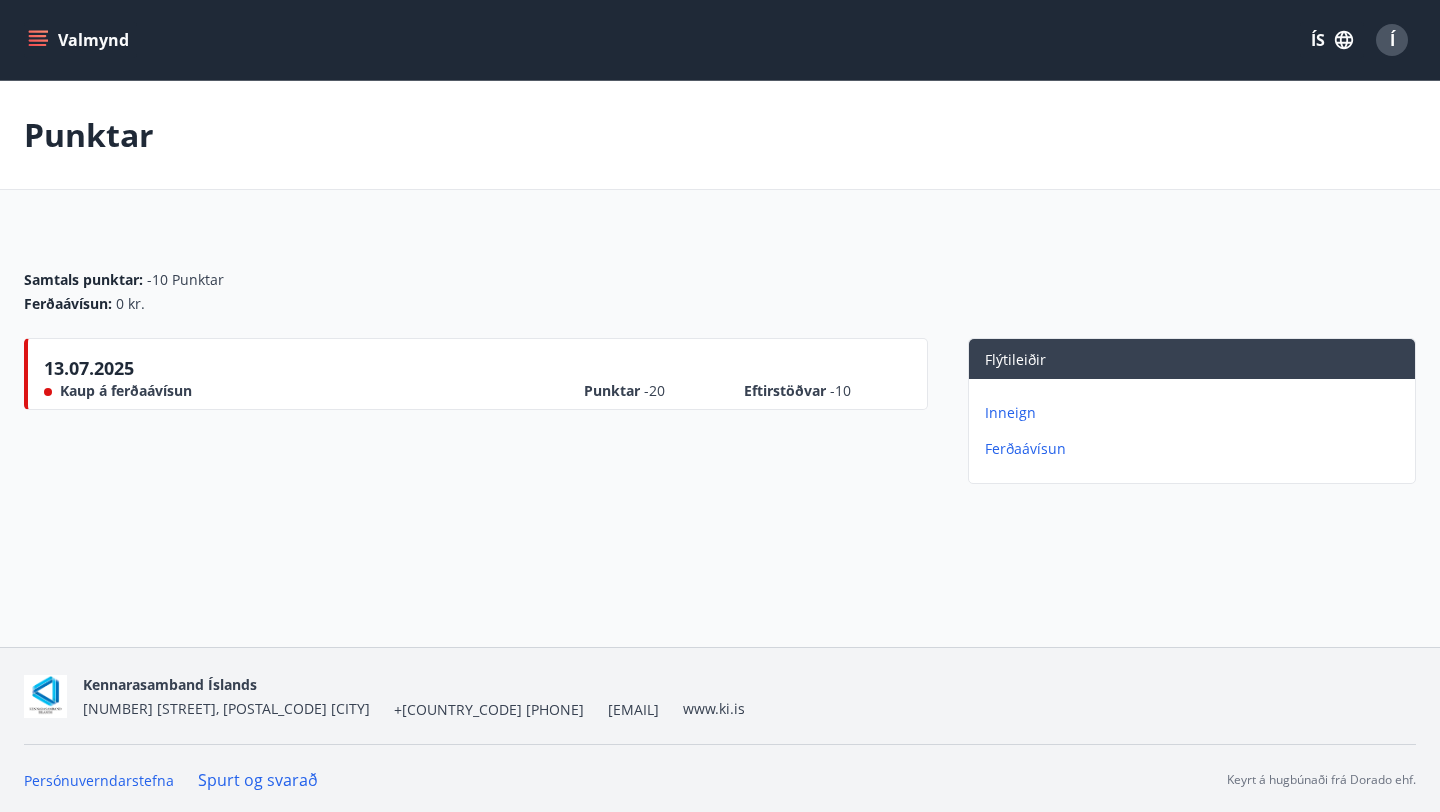 click on "Inneign" at bounding box center (1196, 413) 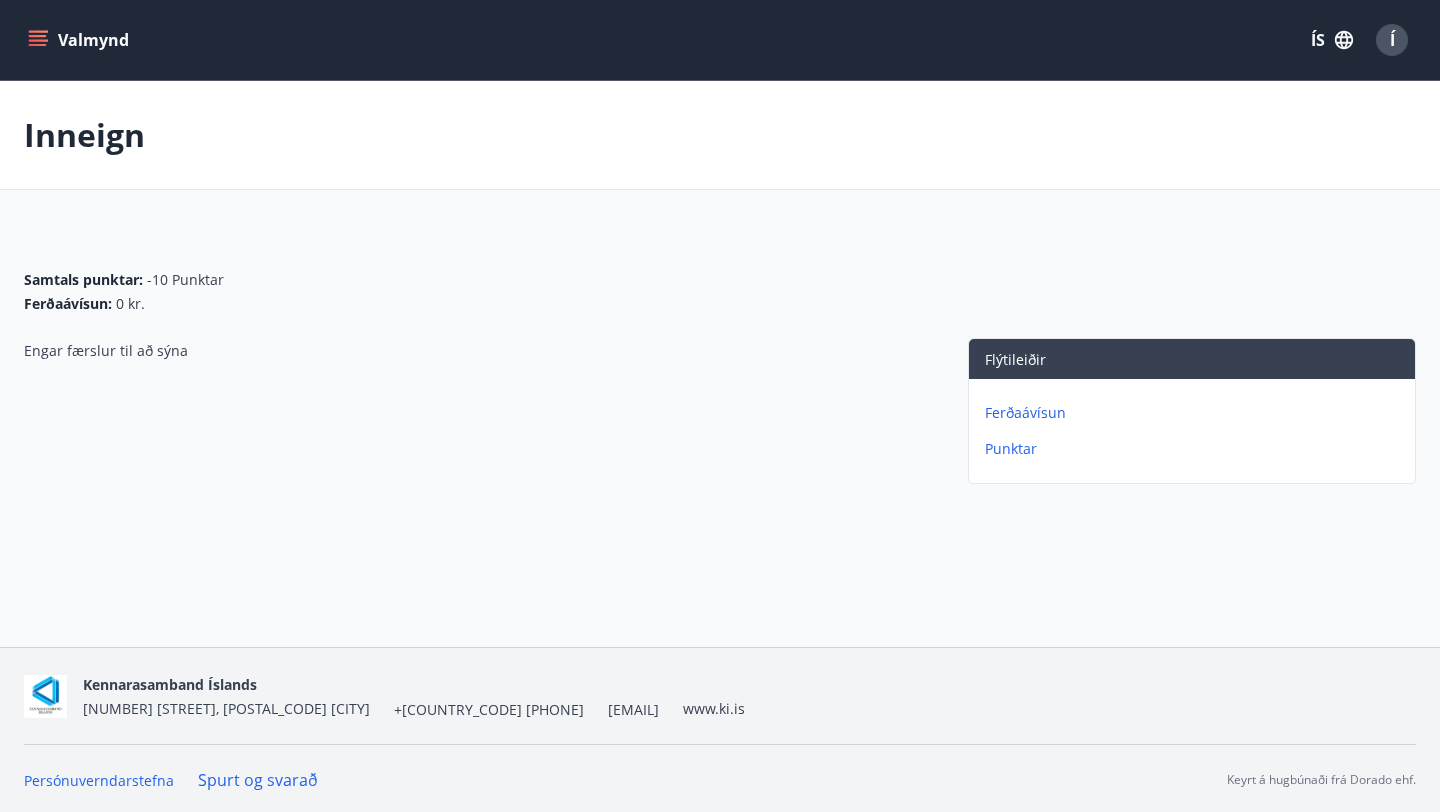 click on "Punktar" at bounding box center (1196, 449) 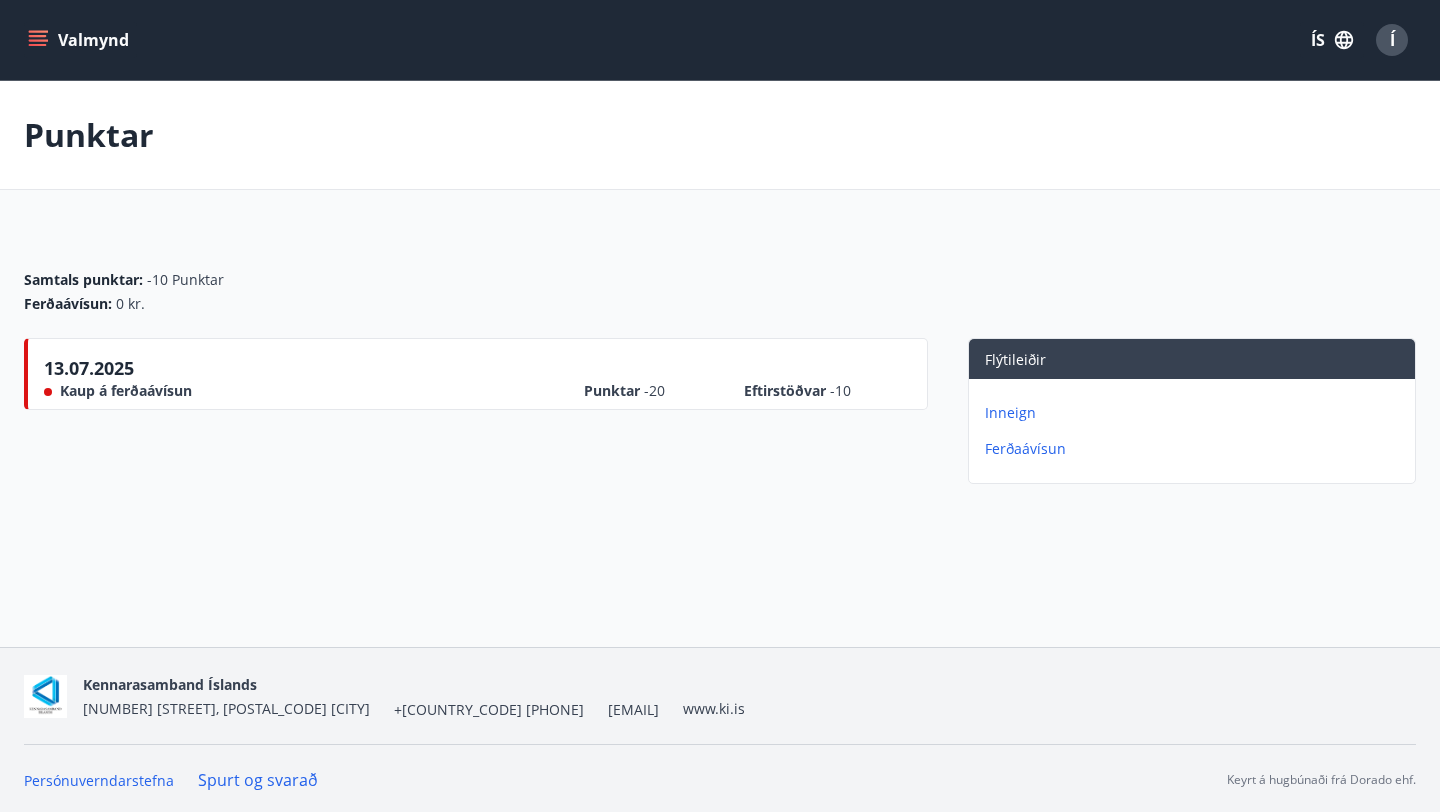 click on "Eftirstöðvar [NUMBER]" at bounding box center (797, 391) 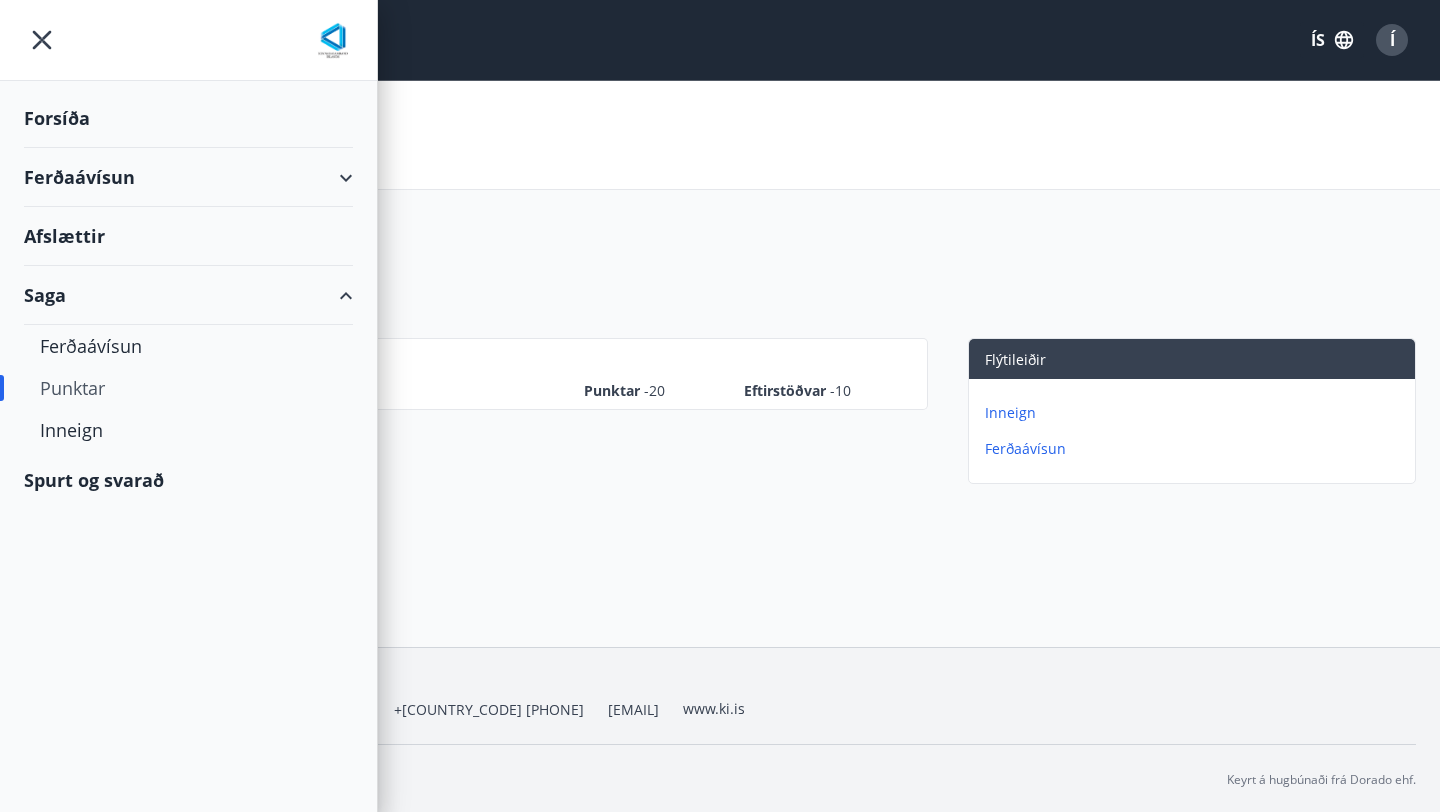 click 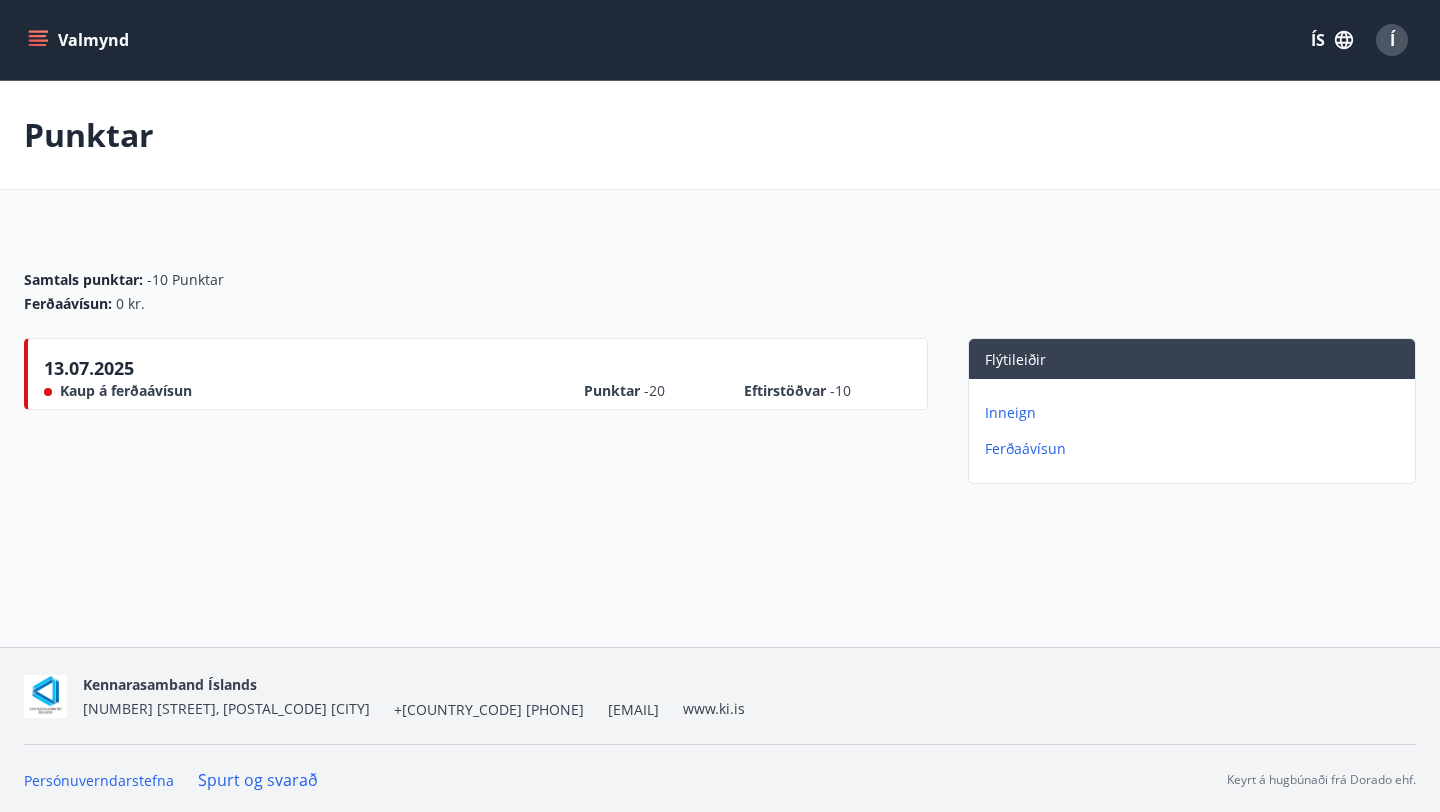 click on "Valmynd" at bounding box center (80, 40) 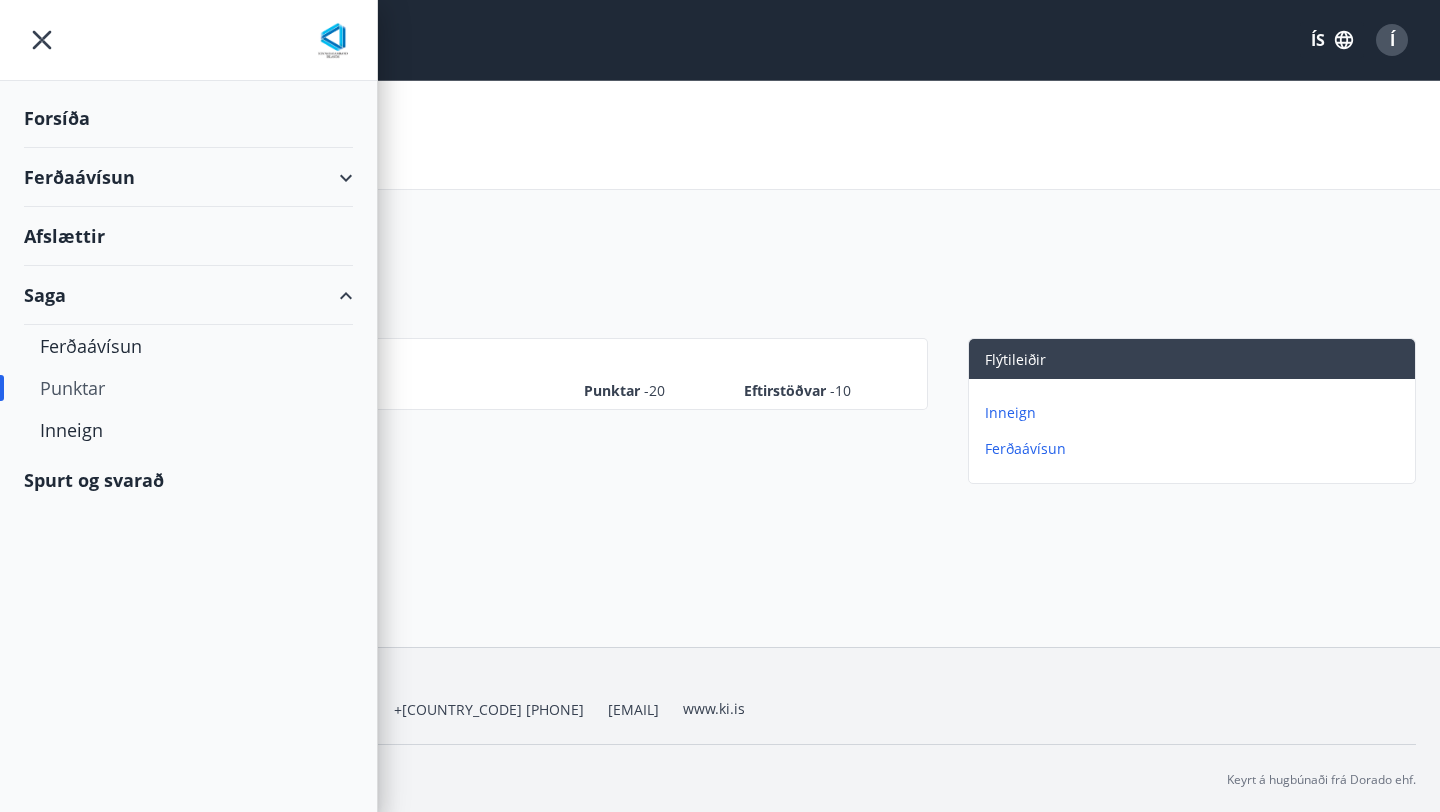 click on "Ferðaávísun" at bounding box center [188, 177] 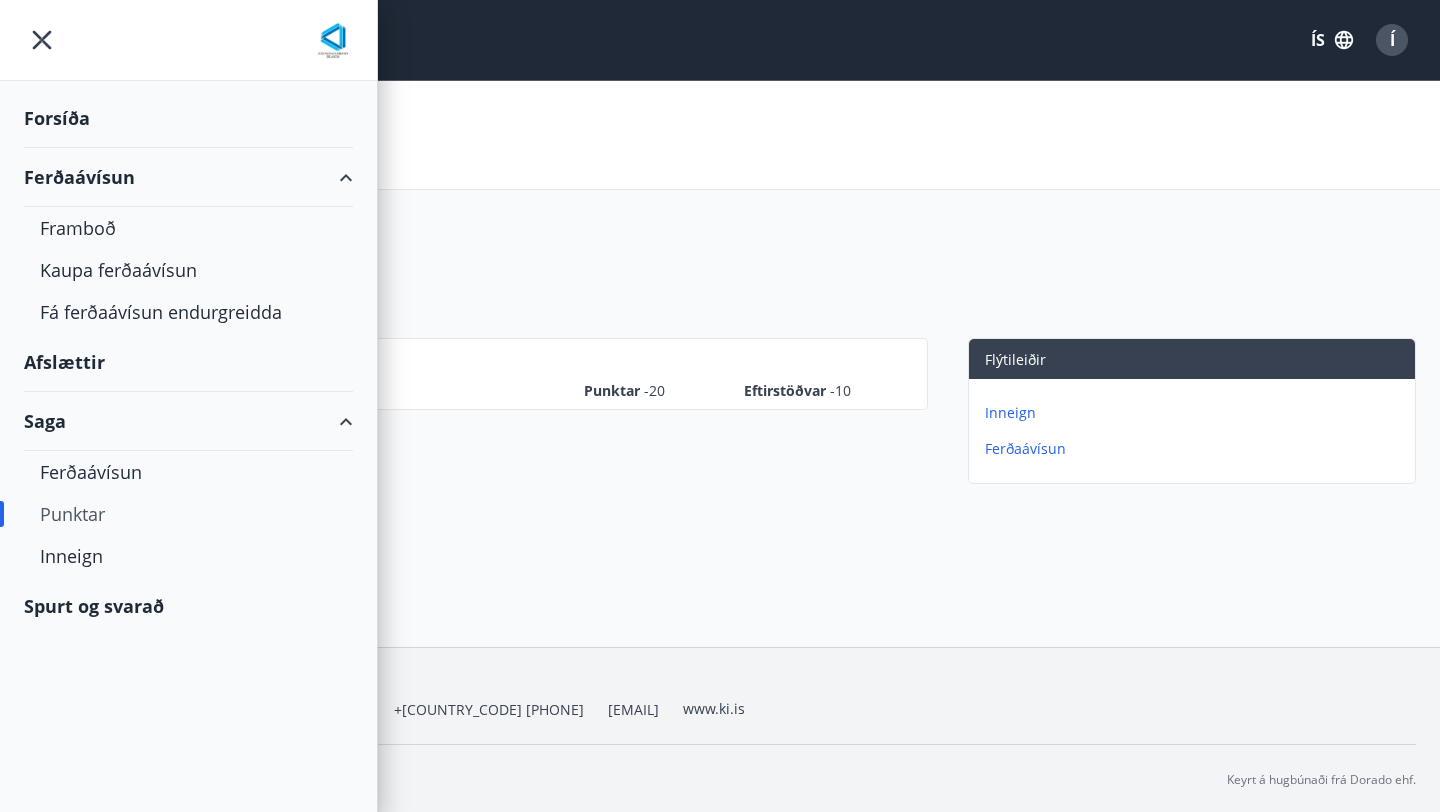 click on "Í" at bounding box center [1392, 40] 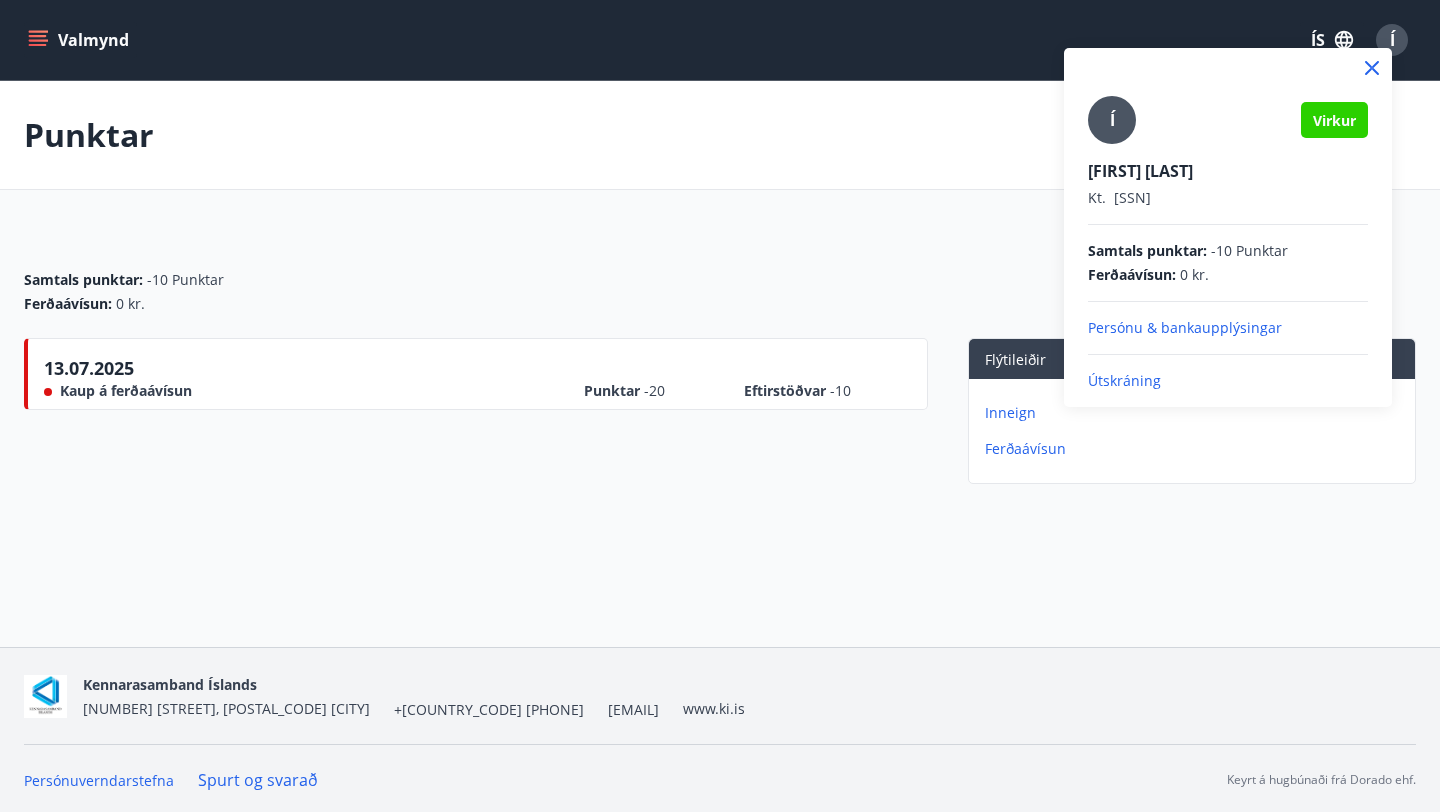 click at bounding box center [720, 406] 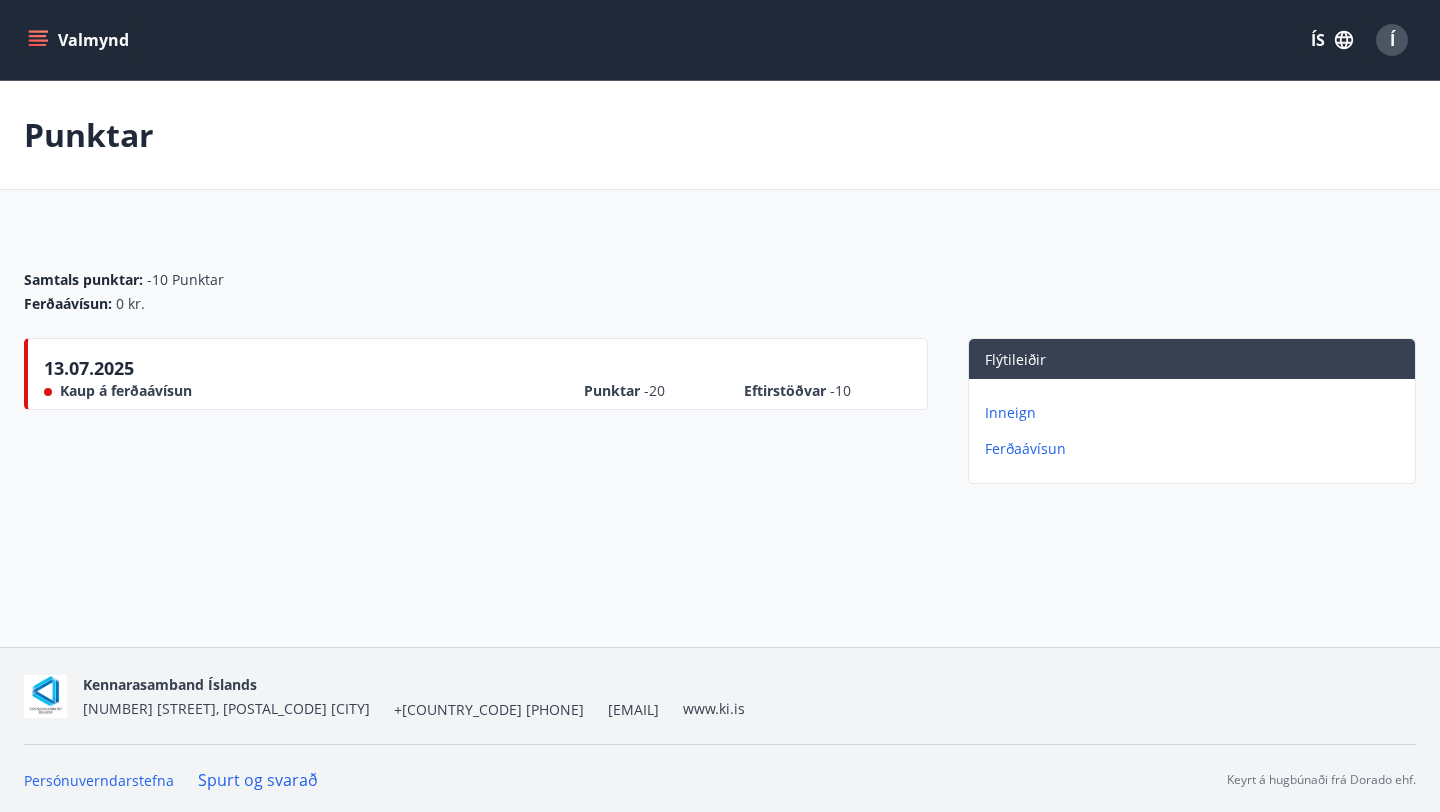click on "Valmynd" at bounding box center [80, 40] 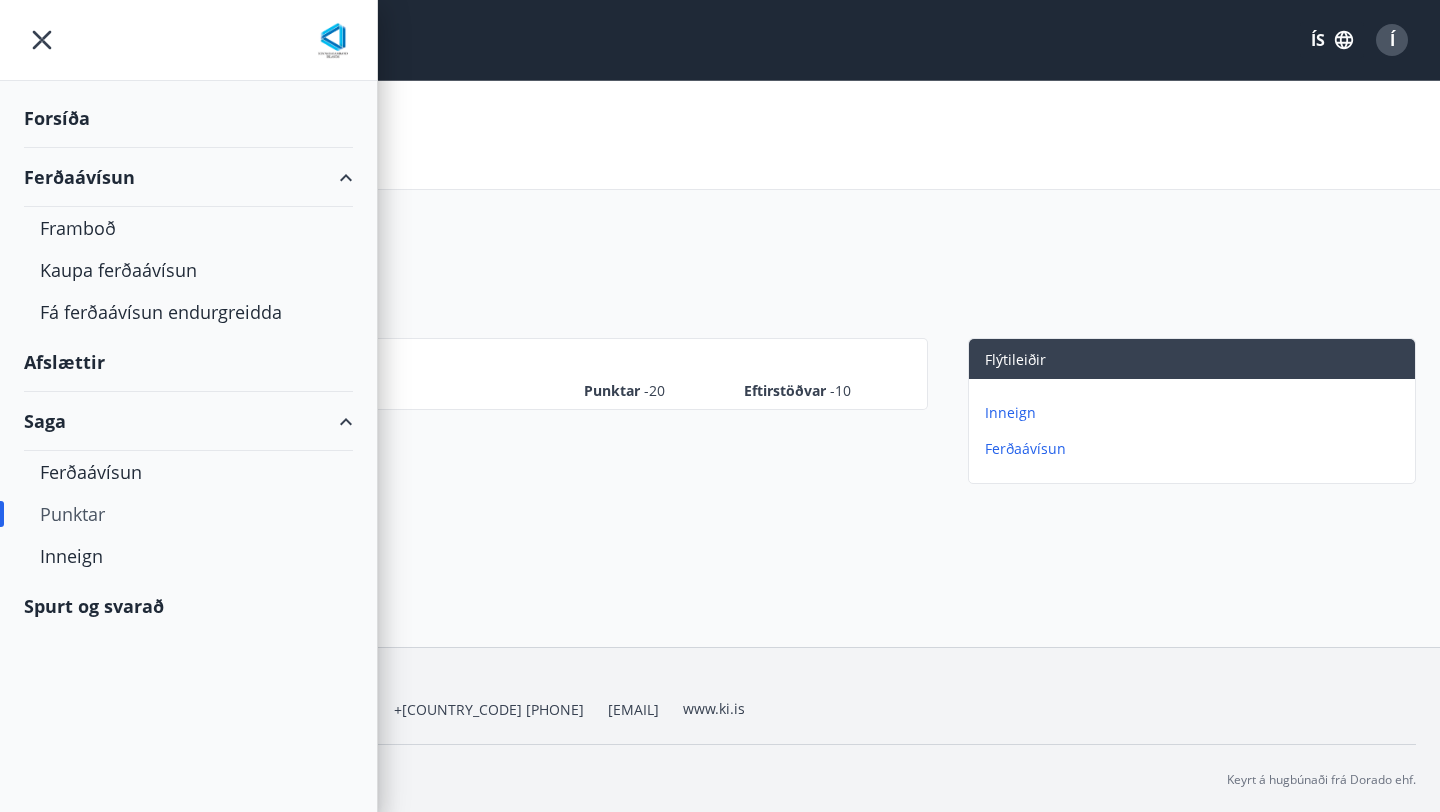 click on "Forsíða" at bounding box center [188, 118] 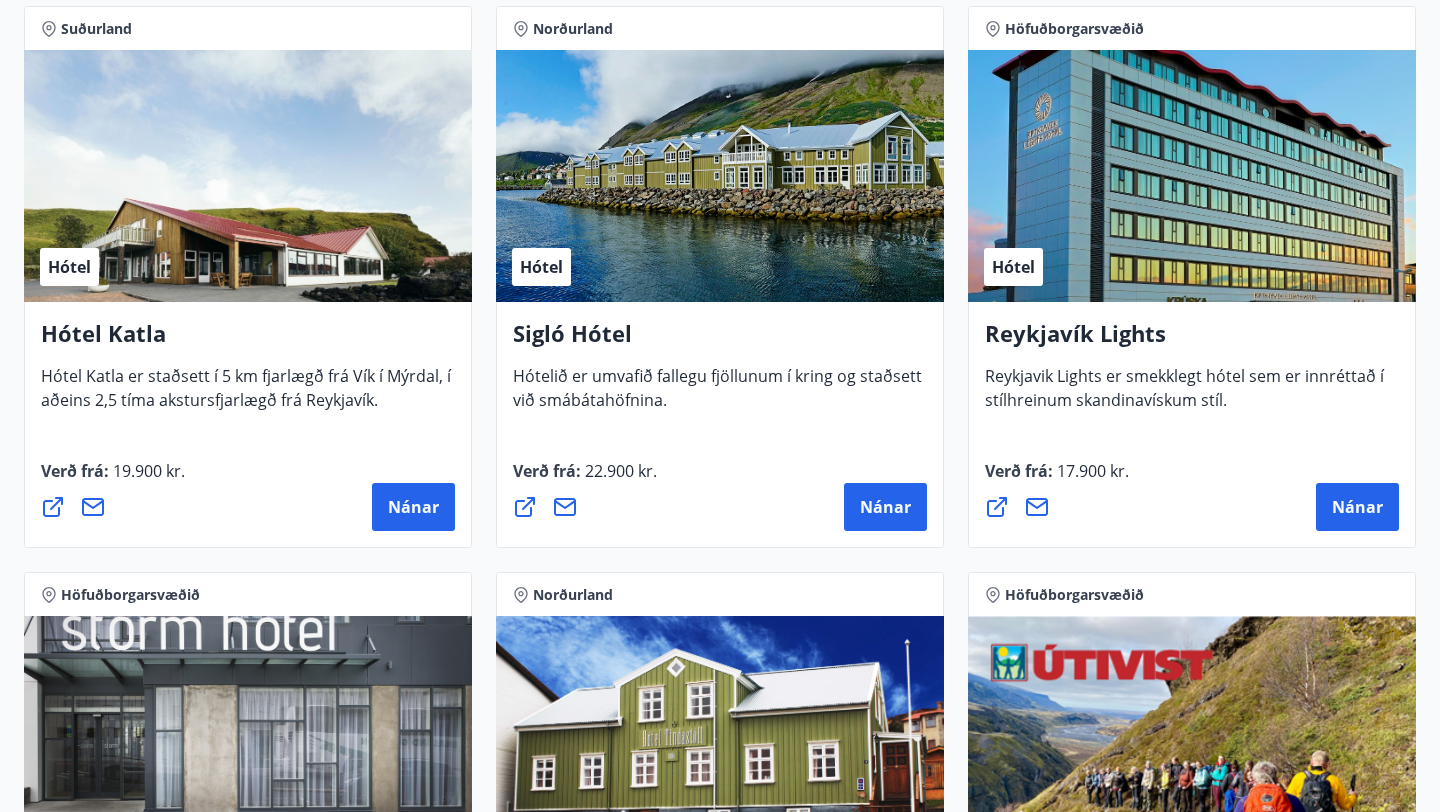 scroll, scrollTop: 1516, scrollLeft: 0, axis: vertical 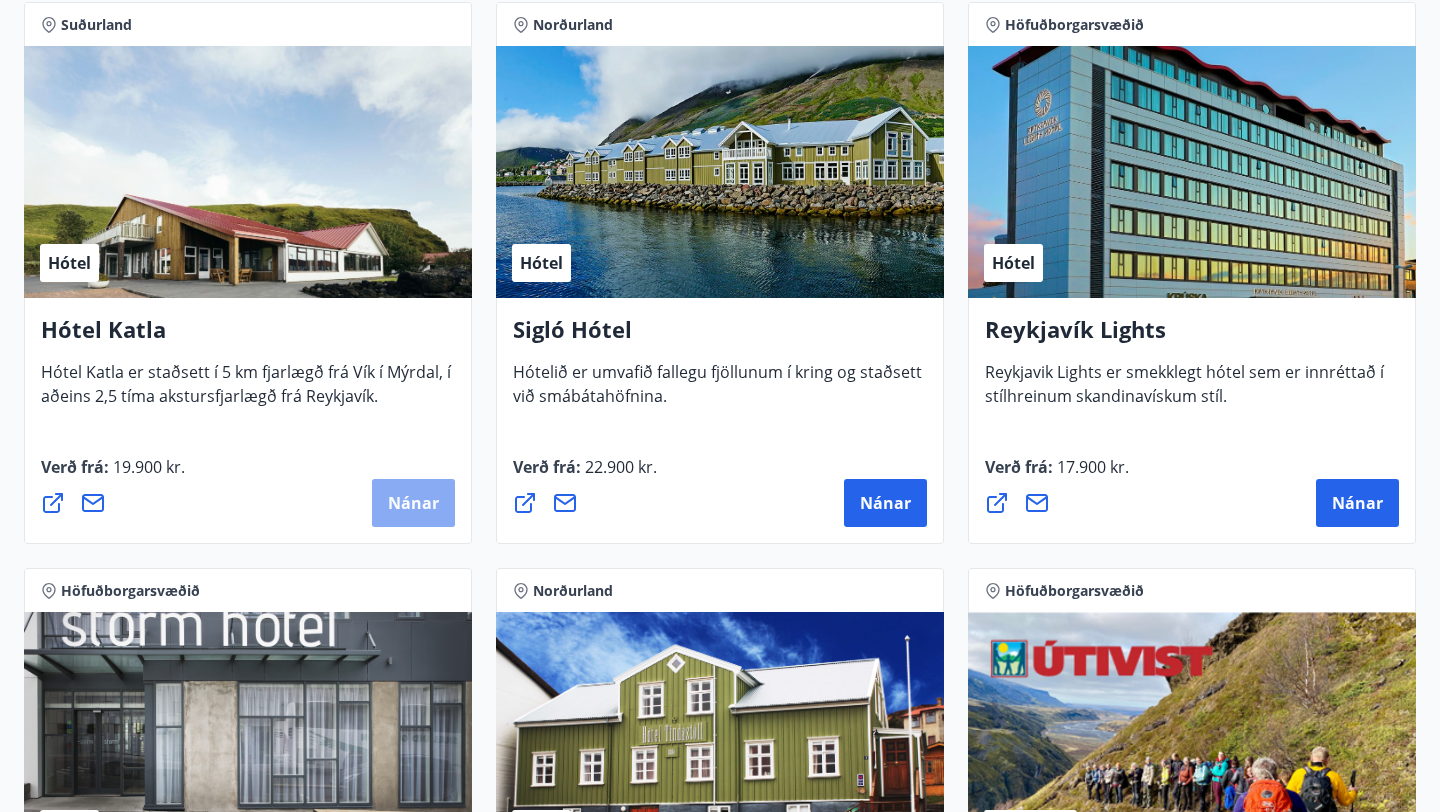 click on "Nánar" at bounding box center [413, 503] 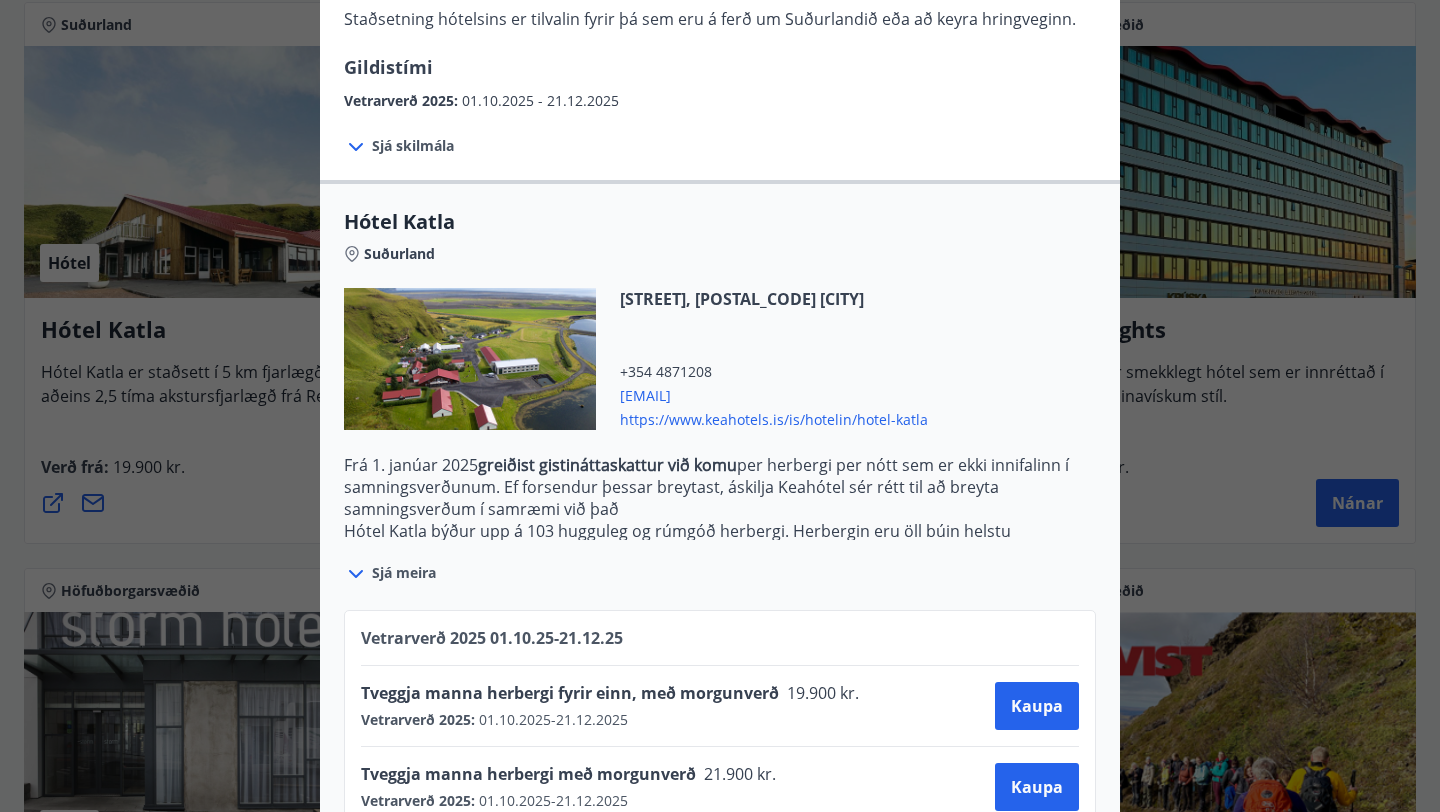 scroll, scrollTop: 545, scrollLeft: 0, axis: vertical 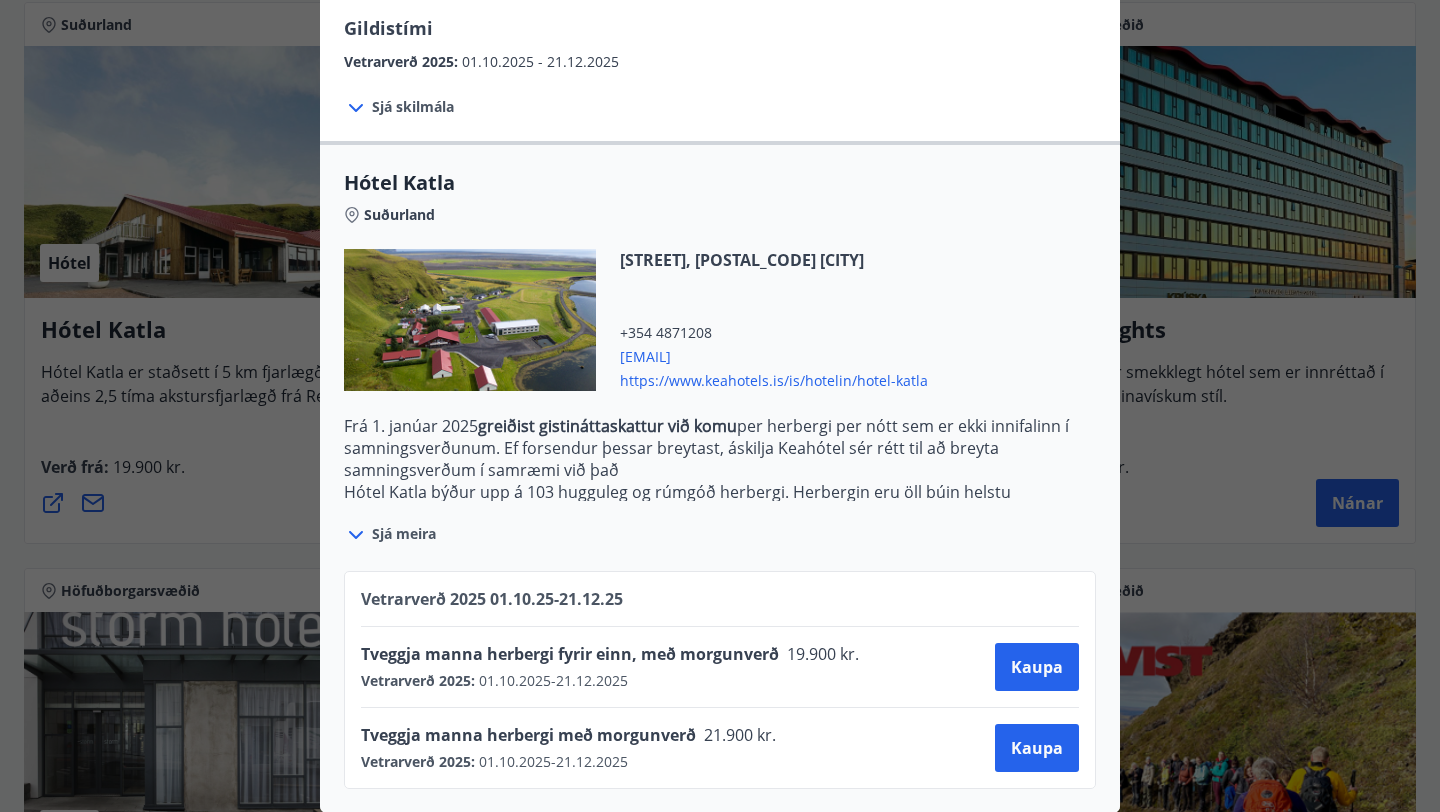 click on "Sjá meira" at bounding box center [720, 524] 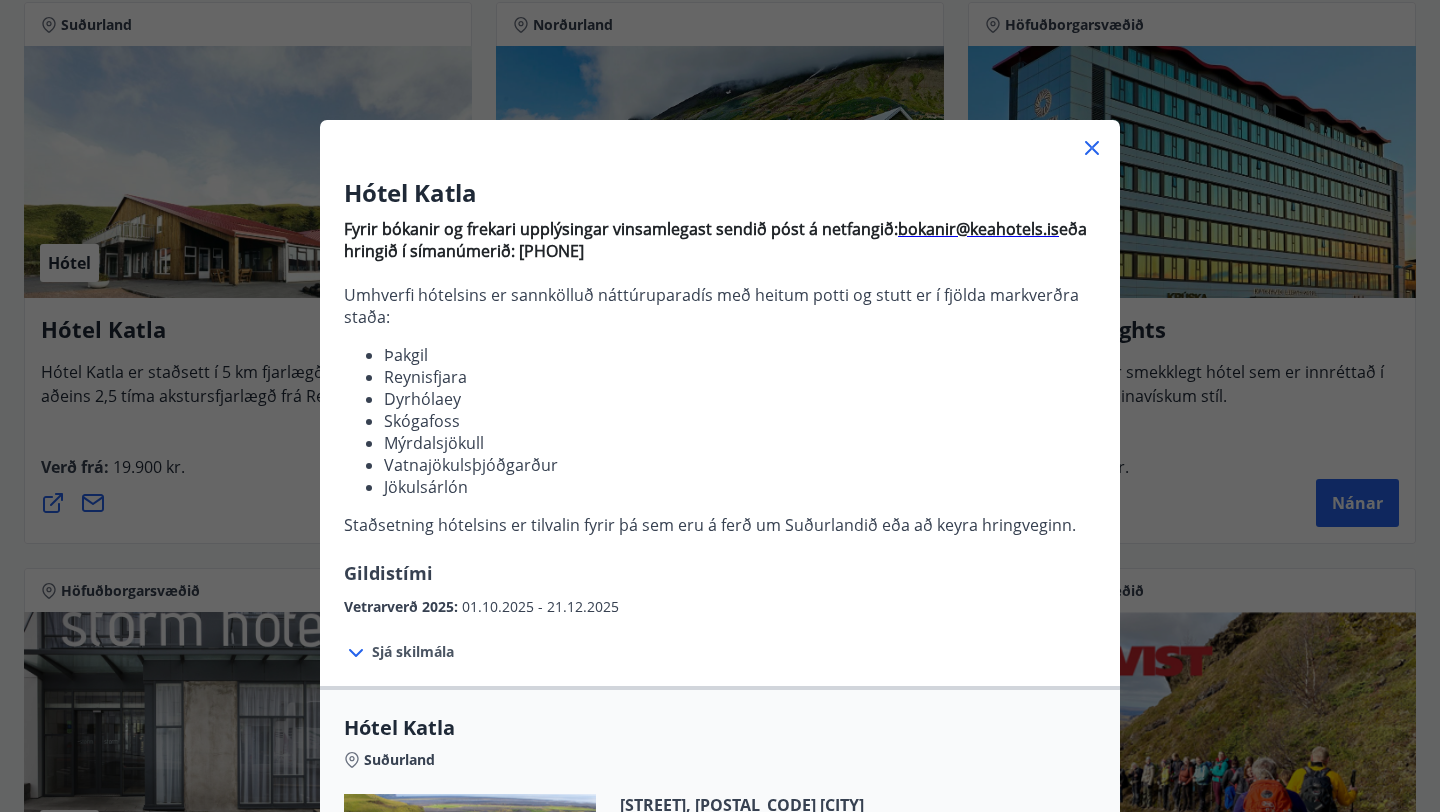 click on "Hótel Katla Fyrir bókanir og frekari upplýsingar vinsamlegast sendið póst á netfangið: [EMAIL] eða hringið í símanúmerið: [PHONE]
Umhverfi hótelsins er sannkölluð náttúruparadís með heitum potti og stutt er í fjölda markverðra staða:
Þakgil
Reynisfjara
Dyrhólaey
Skógafoss
Mýrdalsjökull
Vatnajökulsþjóðgarður
Jökulsárlón
Staðsetning hótelsins er tilvalin fyrir þá sem eru á ferð um Suðurlandið eða að keyra hringveginn.
Gildistími Vetrarverð 2025 : [DATE] - [DATE] Sjá skilmála Samningsverð eru háð bókunarstöðu og áskilja Keahótel sér rétt til að bjóða hærra verð sé bókunarstaða þannig. Suma daga gætu sést lægri verð á heimasíðu hótelanna. Við bjóðum ykkur þau að sjálfsögðu, ef um sömu bókunar- og greiðsluskilmála er að ræða.
Afbókunarskilmálar:
Hægt er að afbóka án gjalda allt að 24 klst. fyrir innritun.
Hótel Katla Suðurland Höfðabrekka, [POSTAL_CODE] [CITY]" at bounding box center [720, 406] 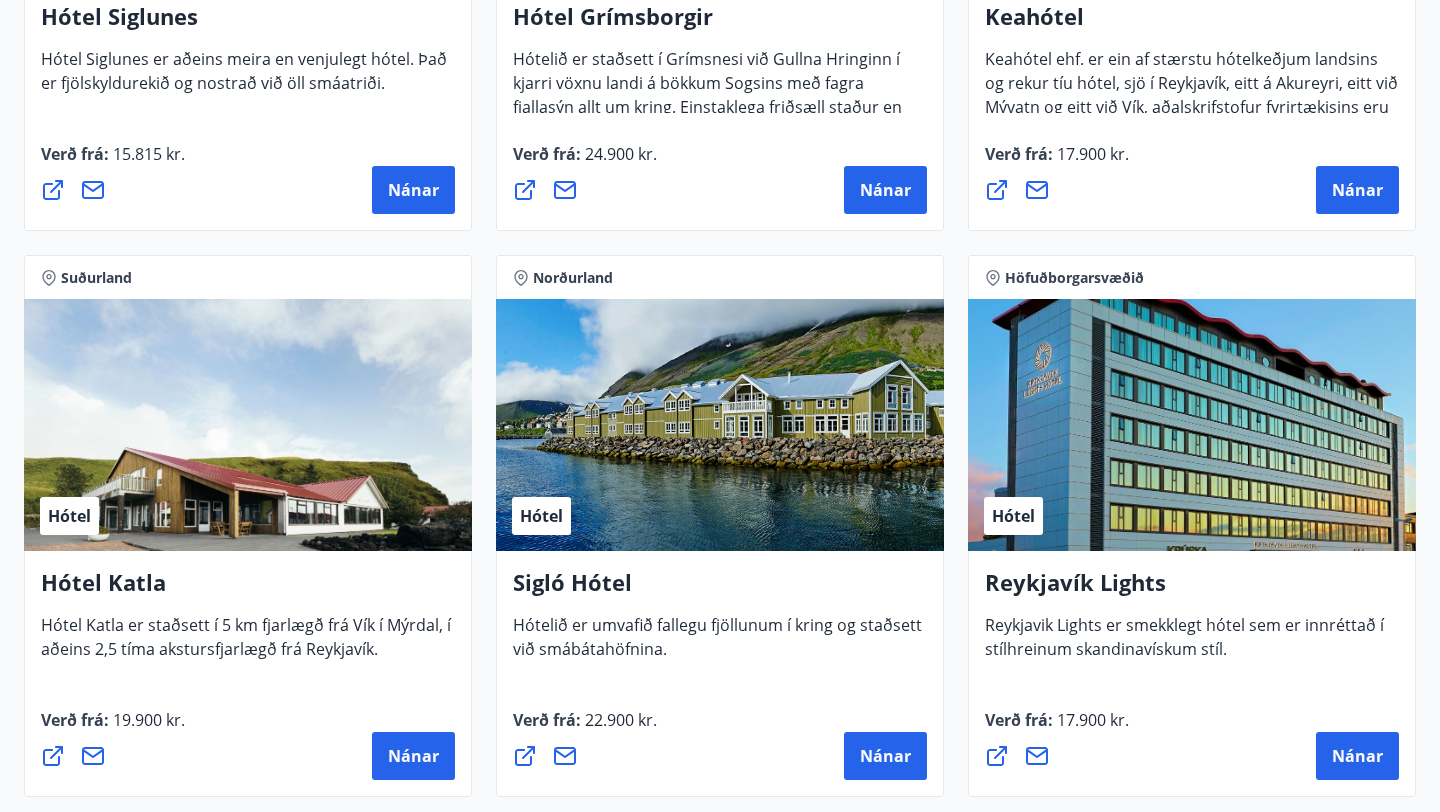 scroll, scrollTop: 1038, scrollLeft: 0, axis: vertical 